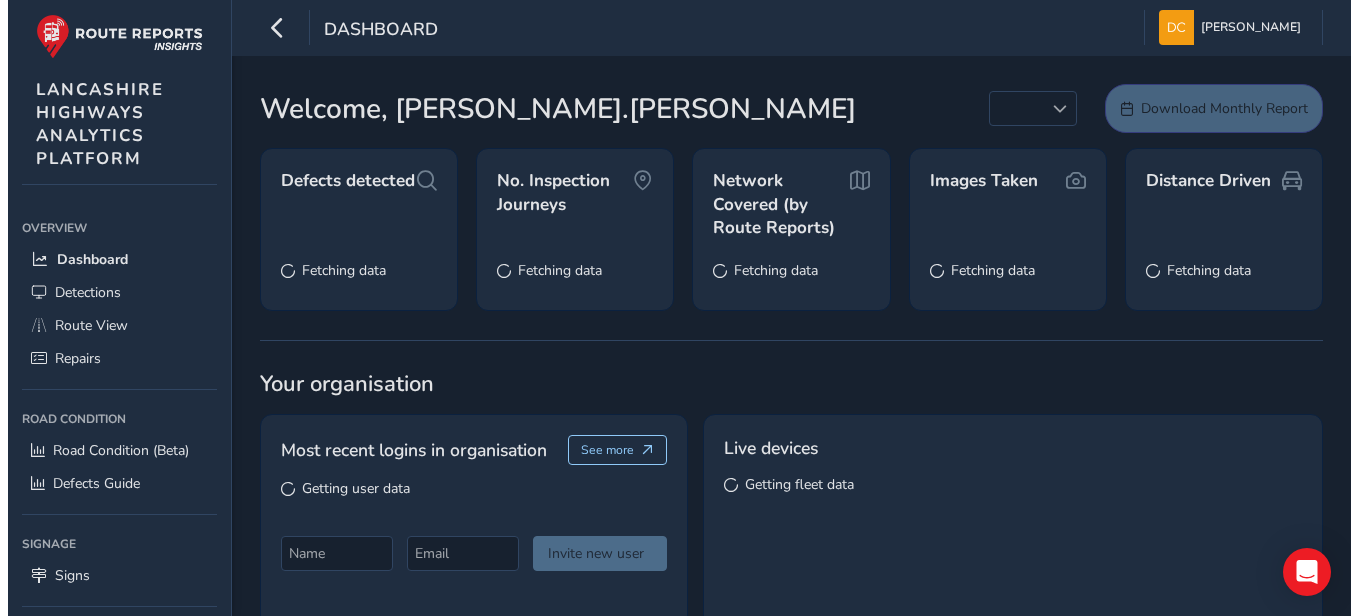 scroll, scrollTop: 0, scrollLeft: 0, axis: both 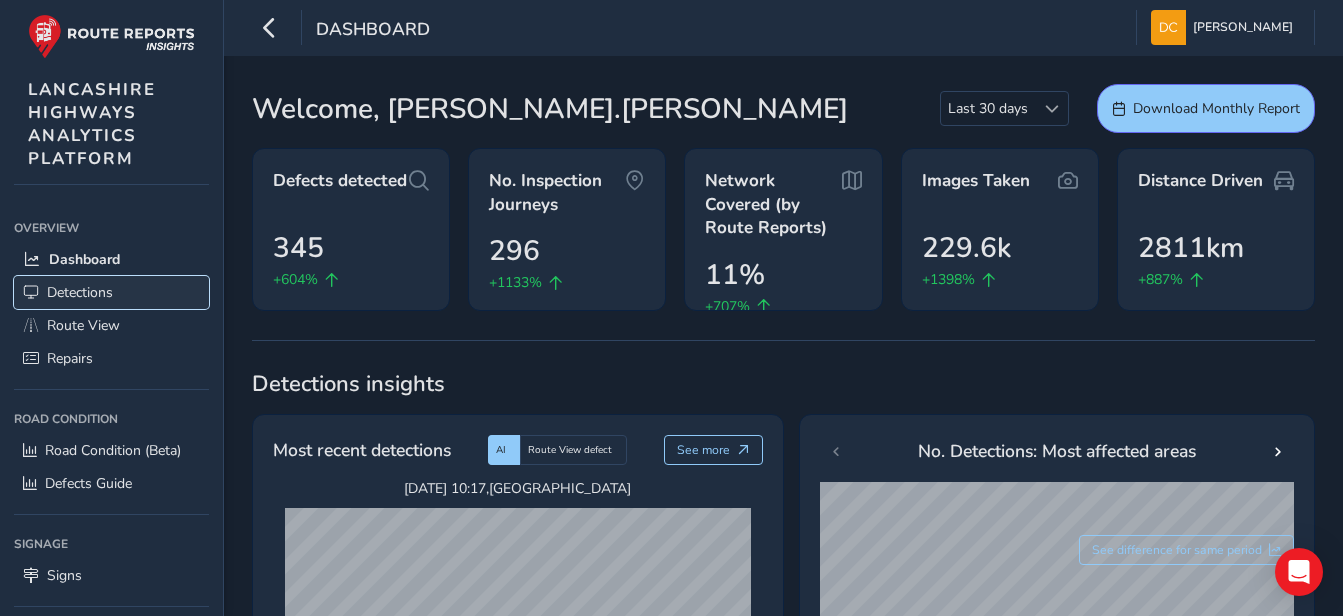 click on "Detections" at bounding box center [80, 292] 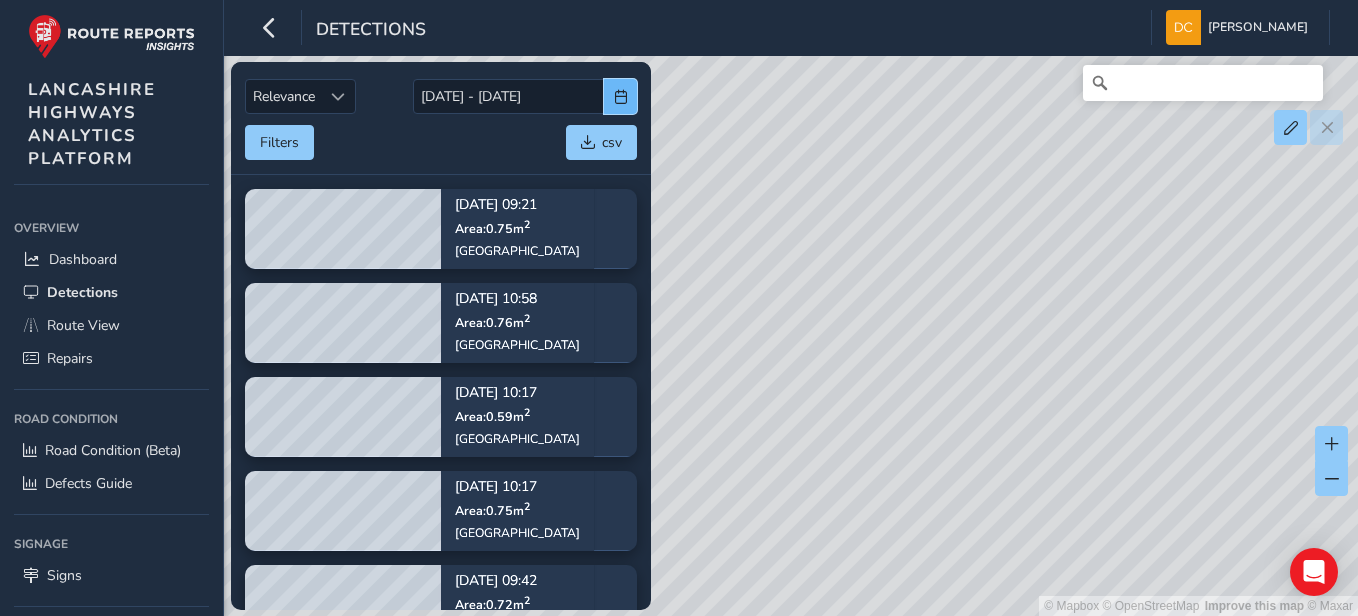 click at bounding box center [620, 96] 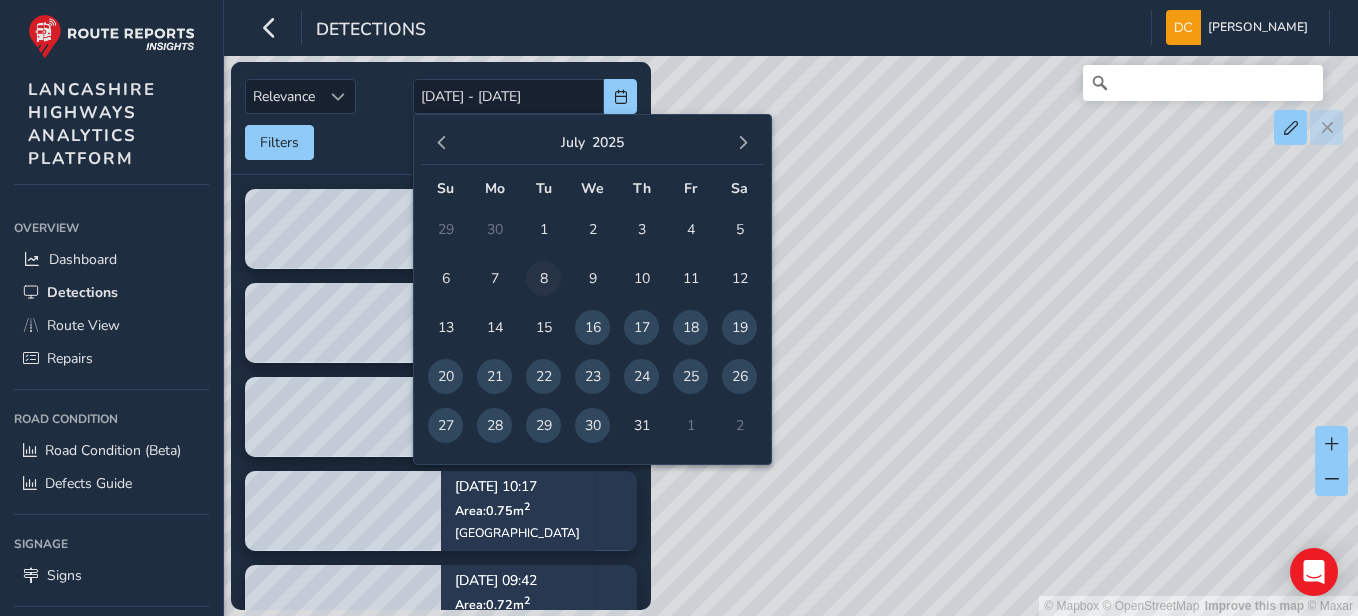 click on "8" at bounding box center [543, 278] 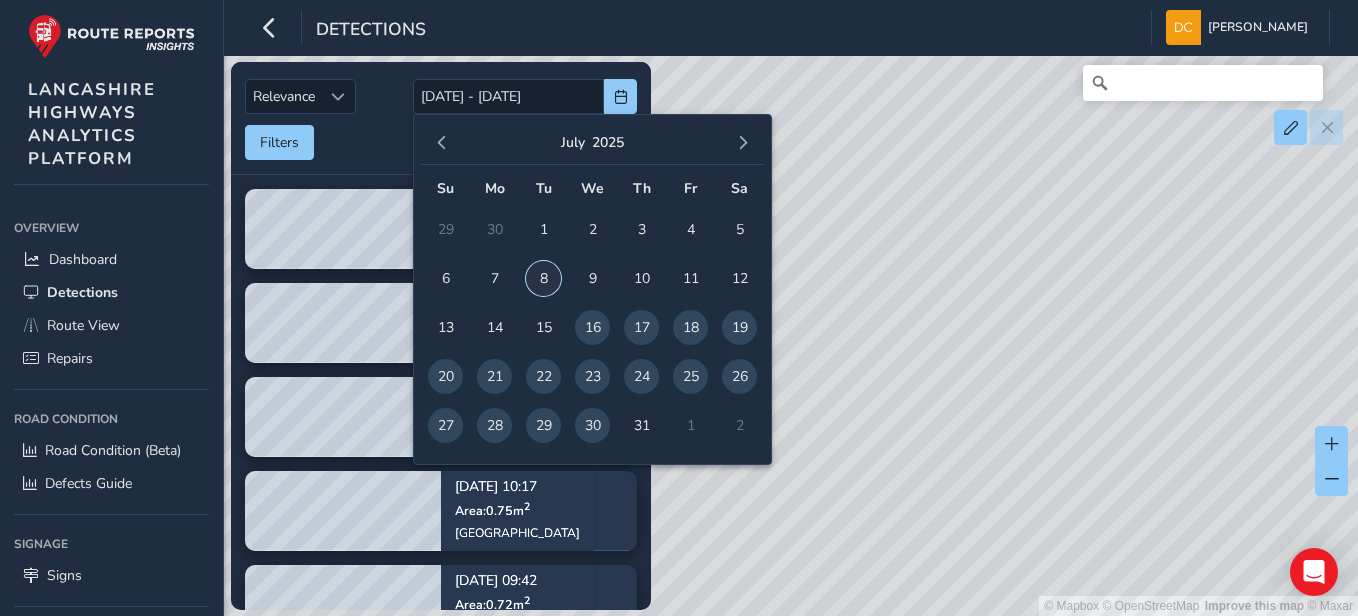 type on "08/07/2025" 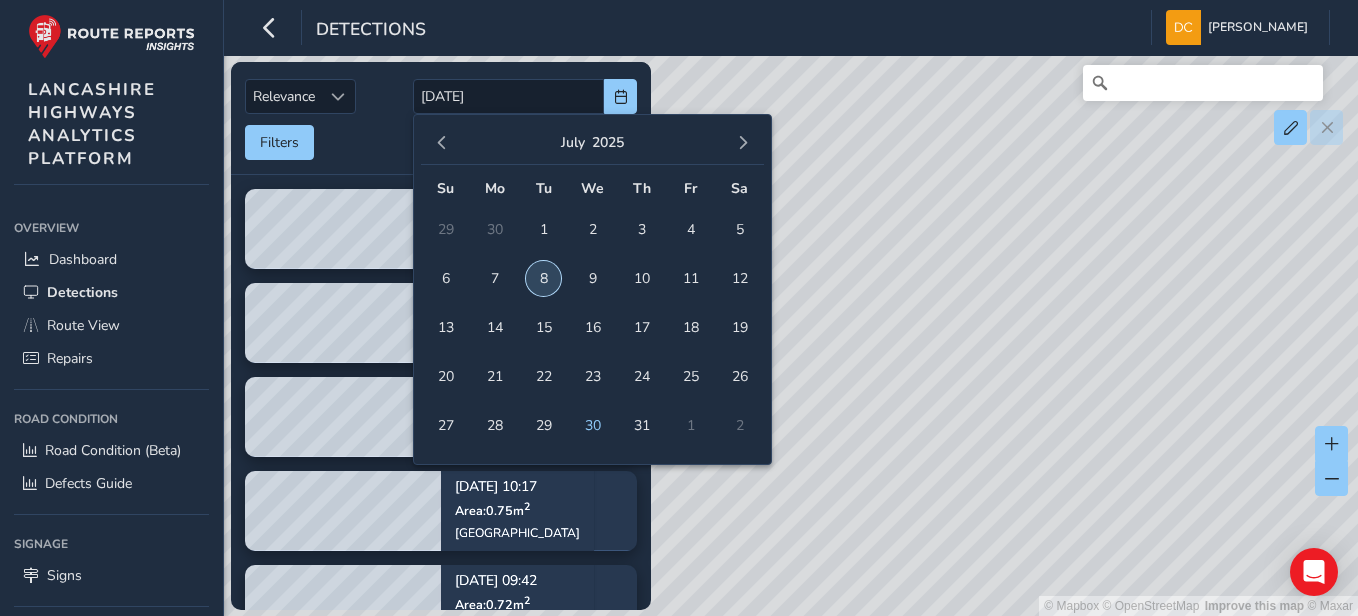 click on "8" at bounding box center (543, 278) 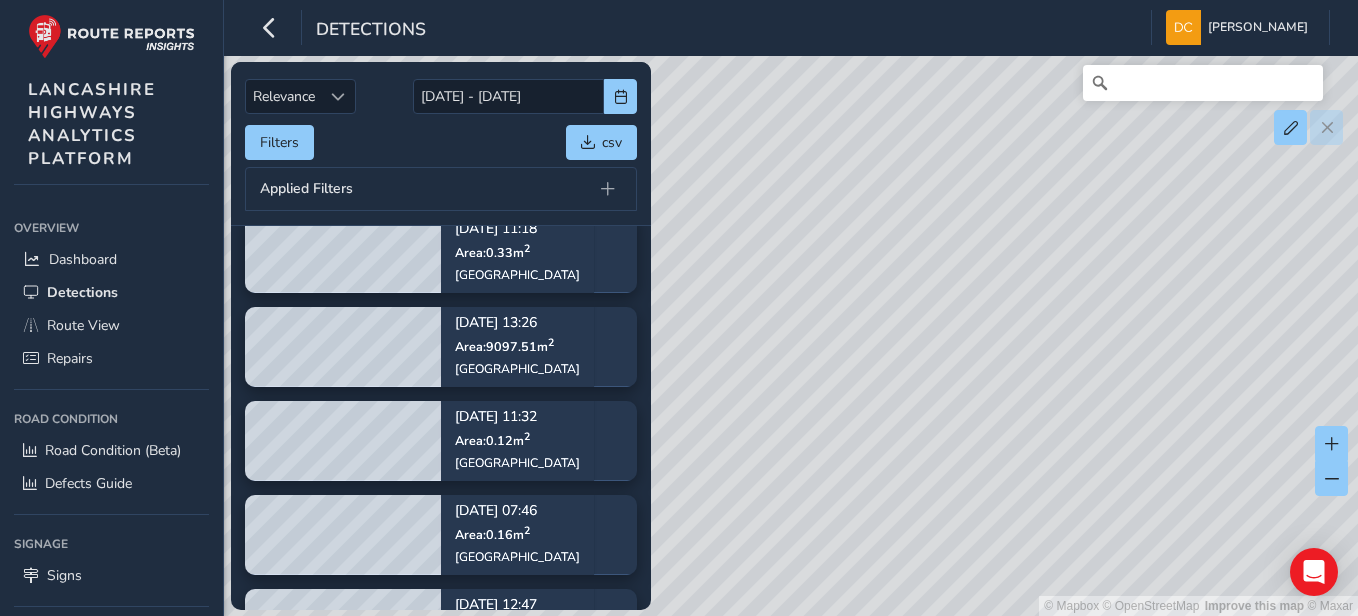 scroll, scrollTop: 0, scrollLeft: 0, axis: both 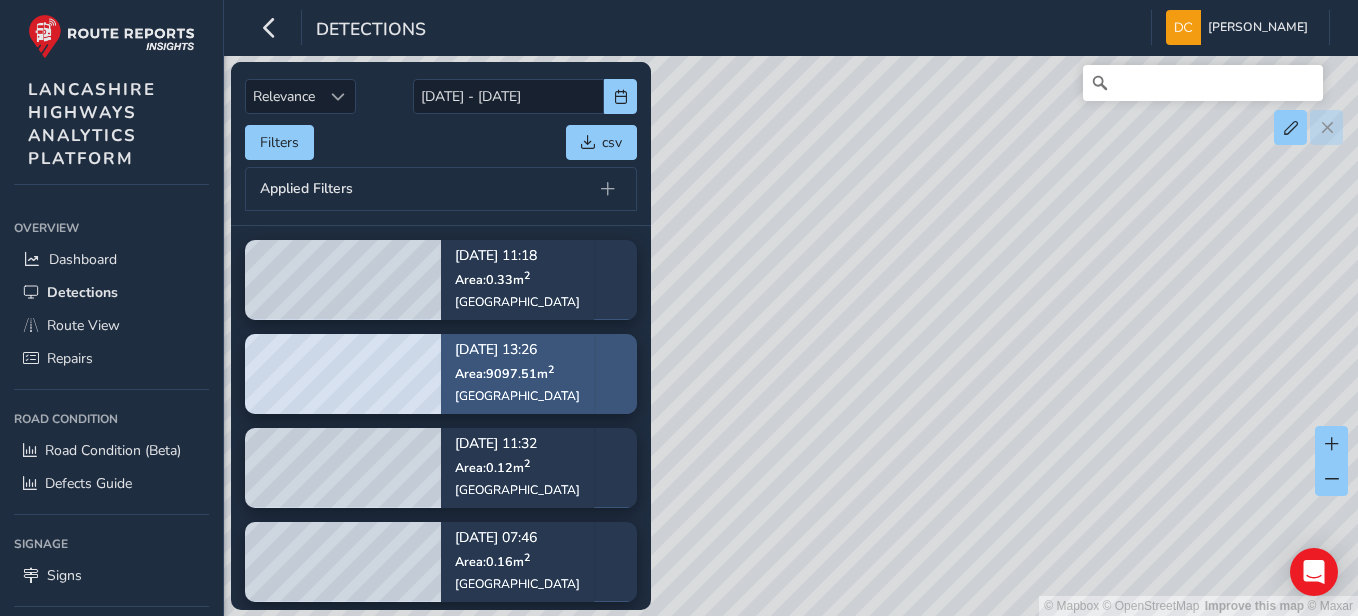 click on "Jul 08, 13:26 Area:  9097.51 m 2 Wigan Road" at bounding box center (517, 373) 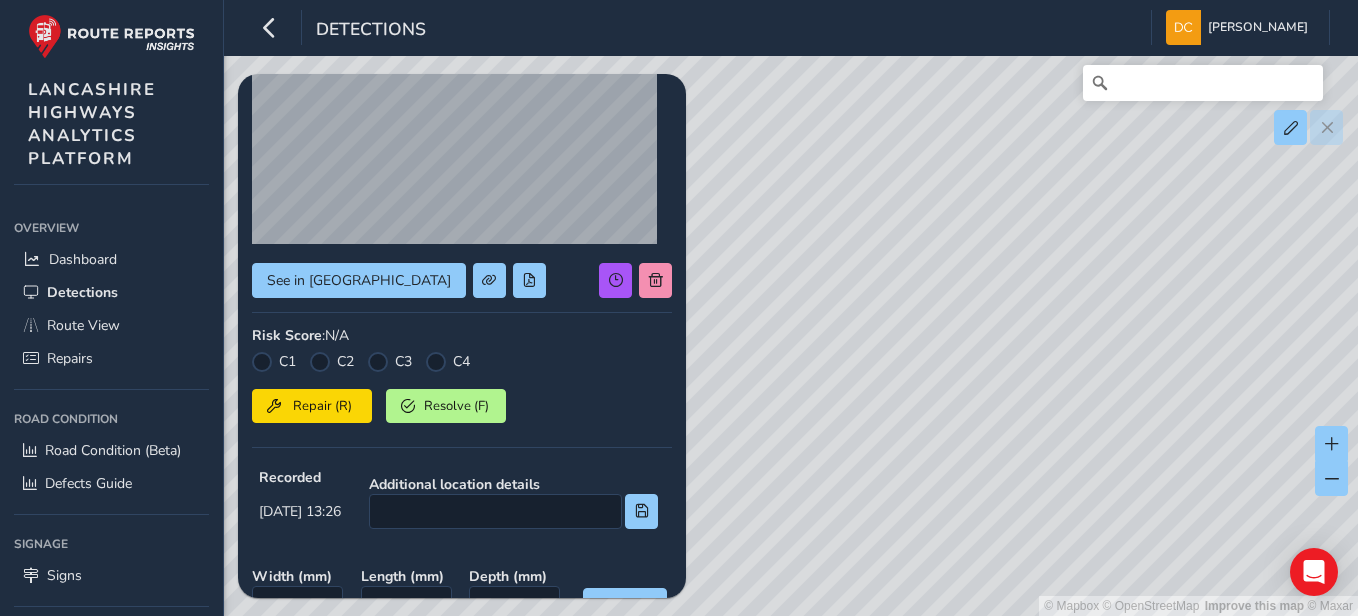 scroll, scrollTop: 0, scrollLeft: 0, axis: both 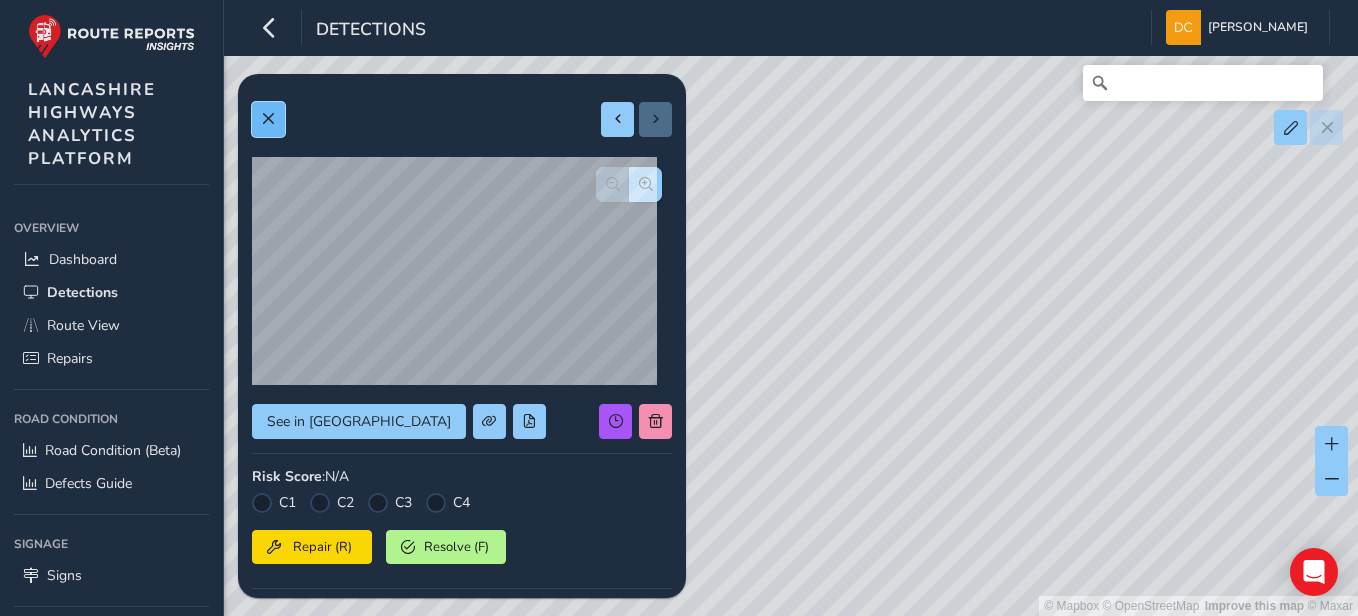 click at bounding box center (268, 119) 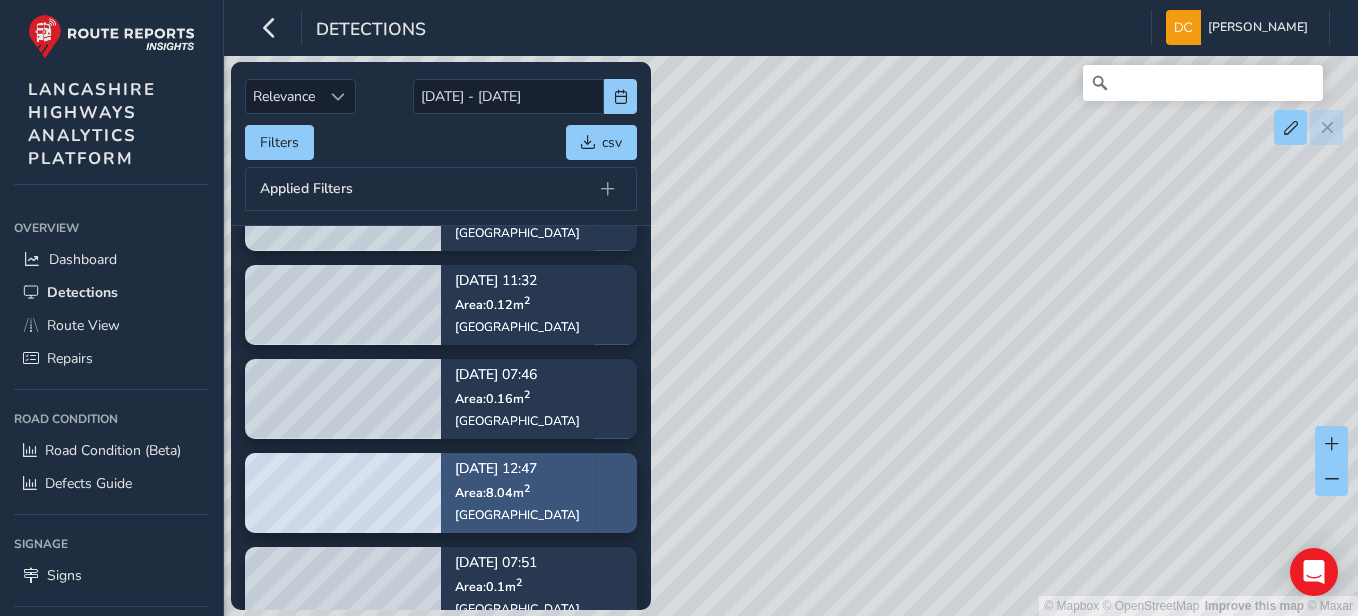 scroll, scrollTop: 200, scrollLeft: 0, axis: vertical 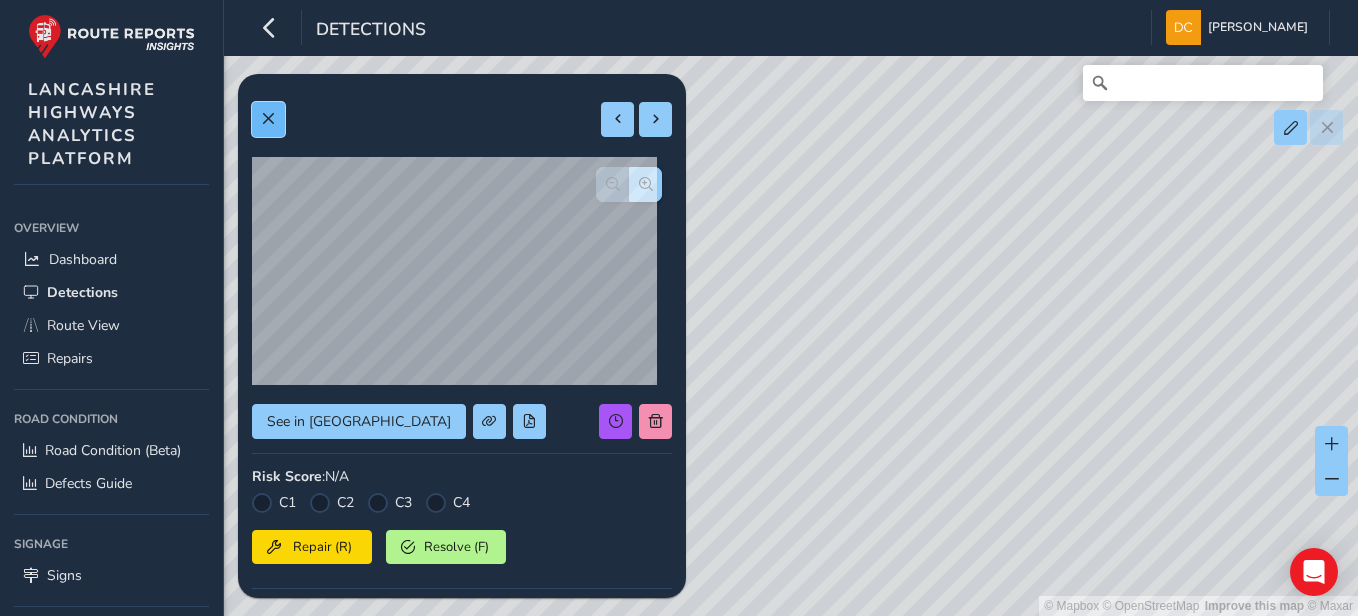 click at bounding box center [268, 119] 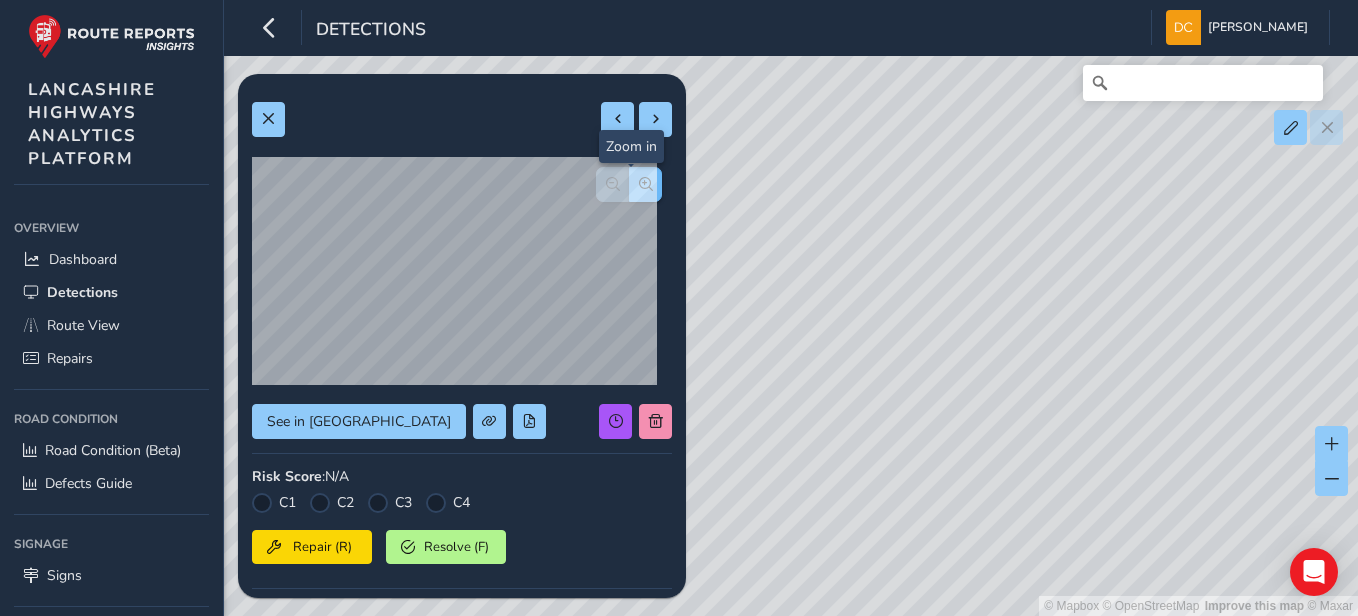 click at bounding box center [646, 184] 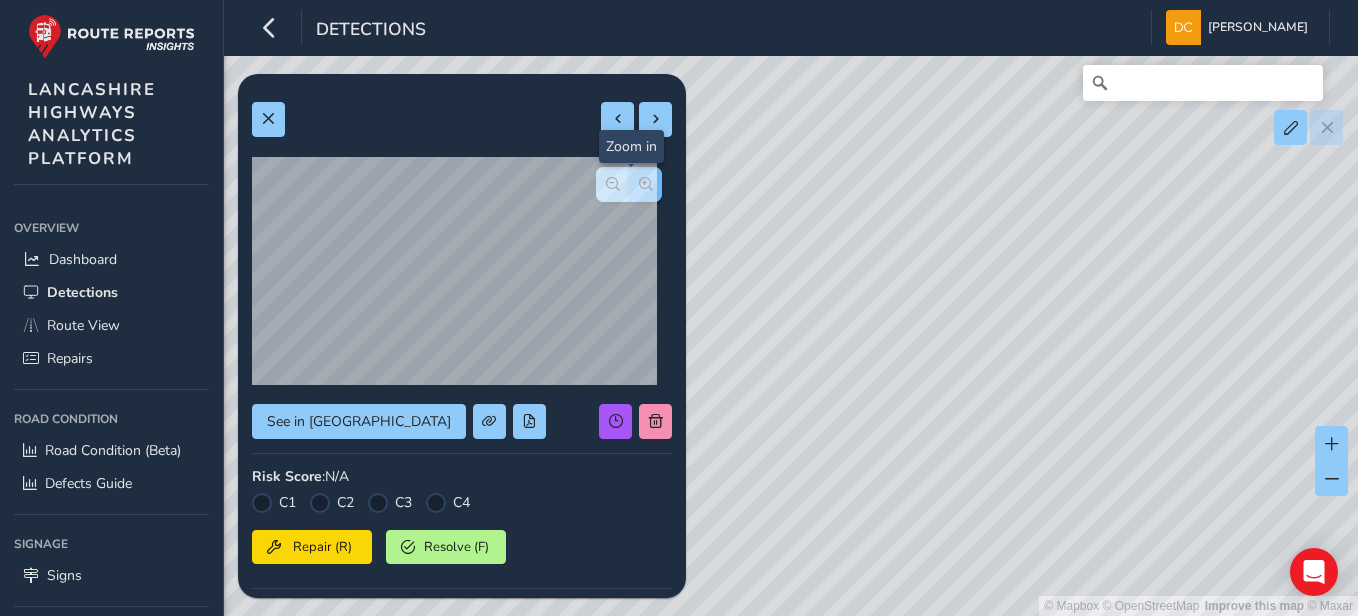 click at bounding box center [646, 184] 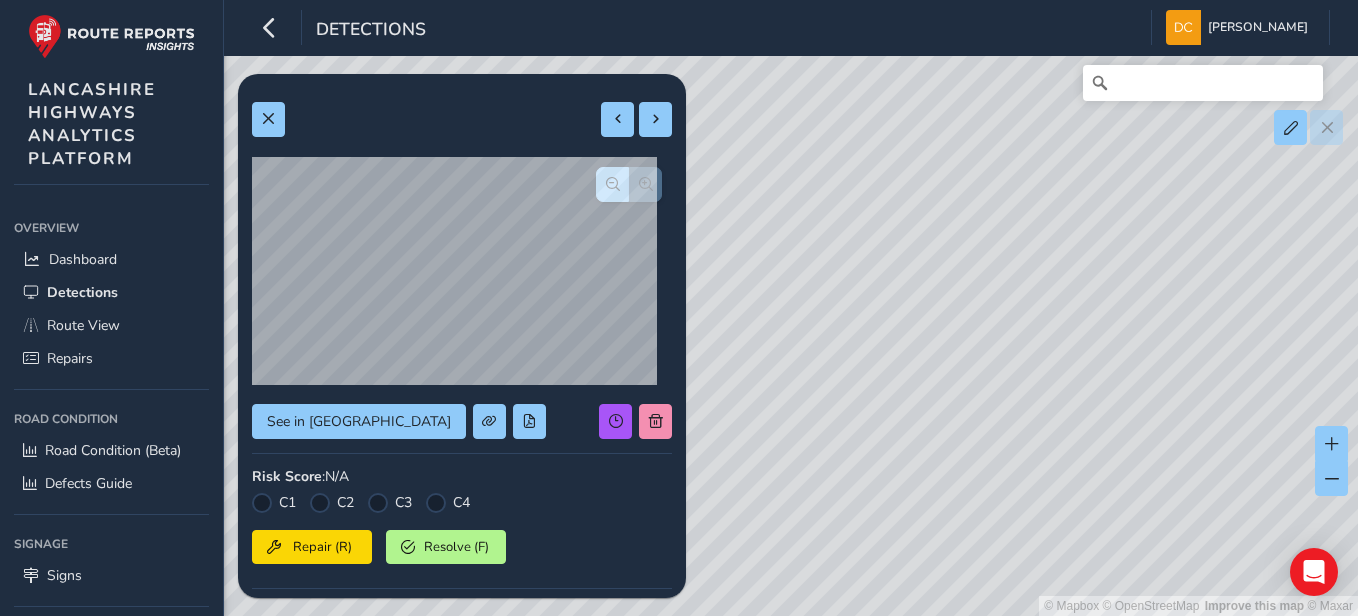 click at bounding box center [629, 184] 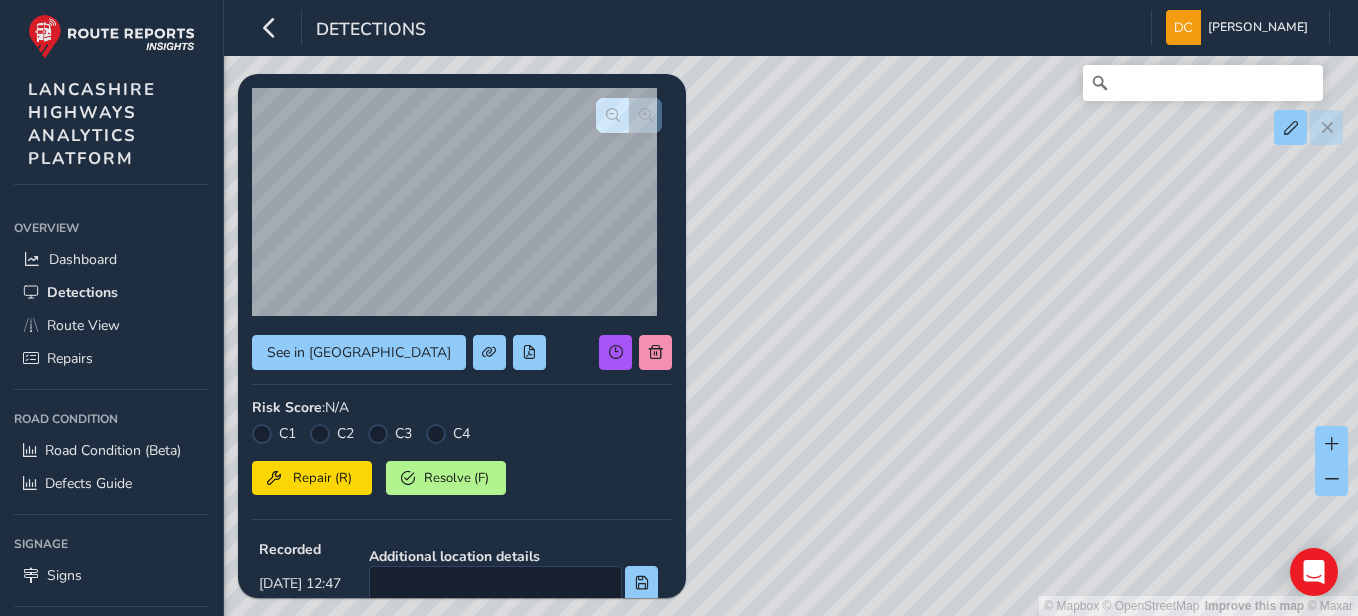 scroll, scrollTop: 0, scrollLeft: 0, axis: both 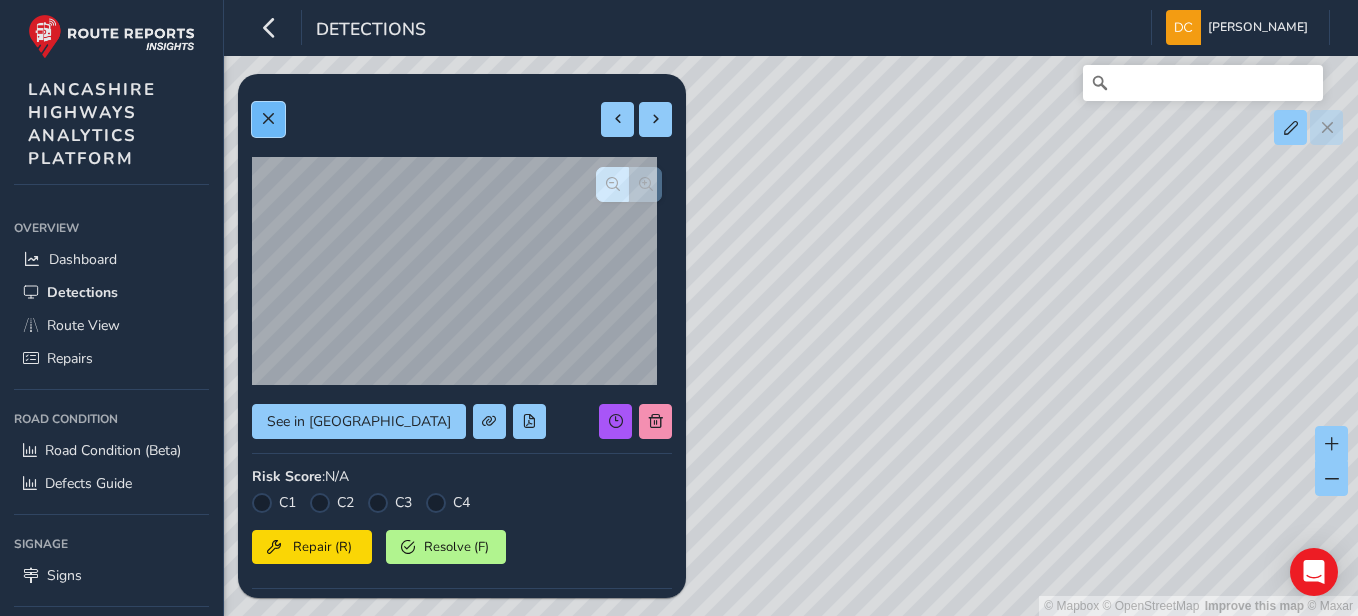 click at bounding box center [268, 119] 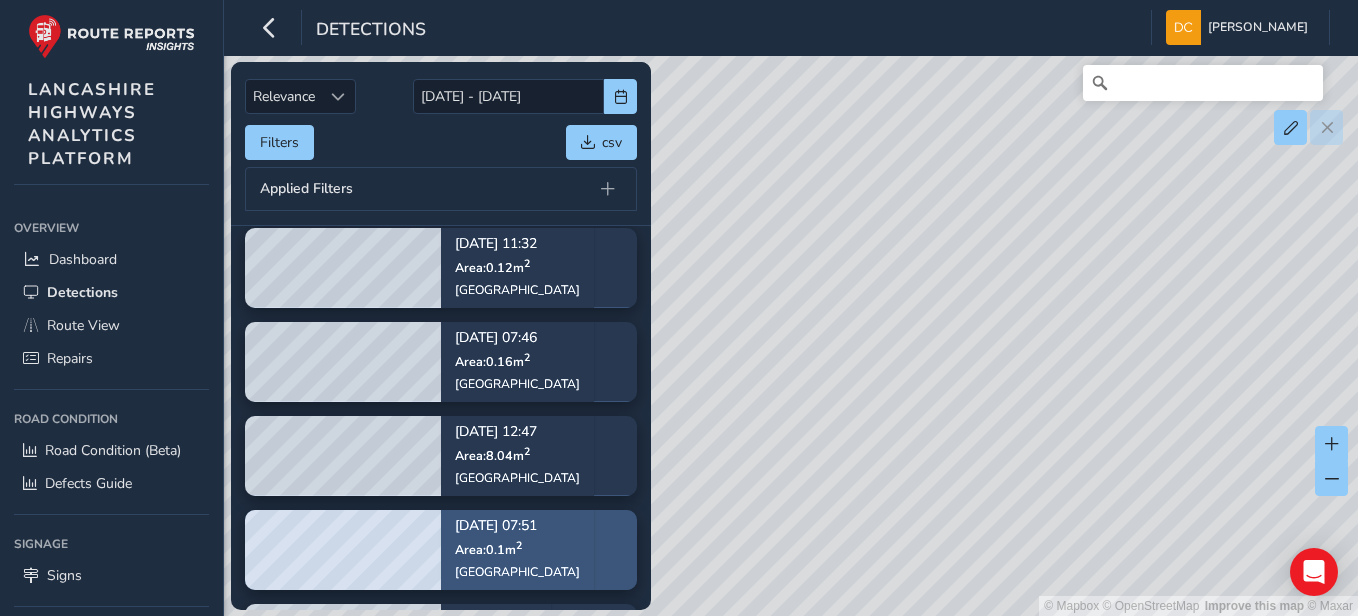 click on "Jul 08, 07:51" at bounding box center (517, 526) 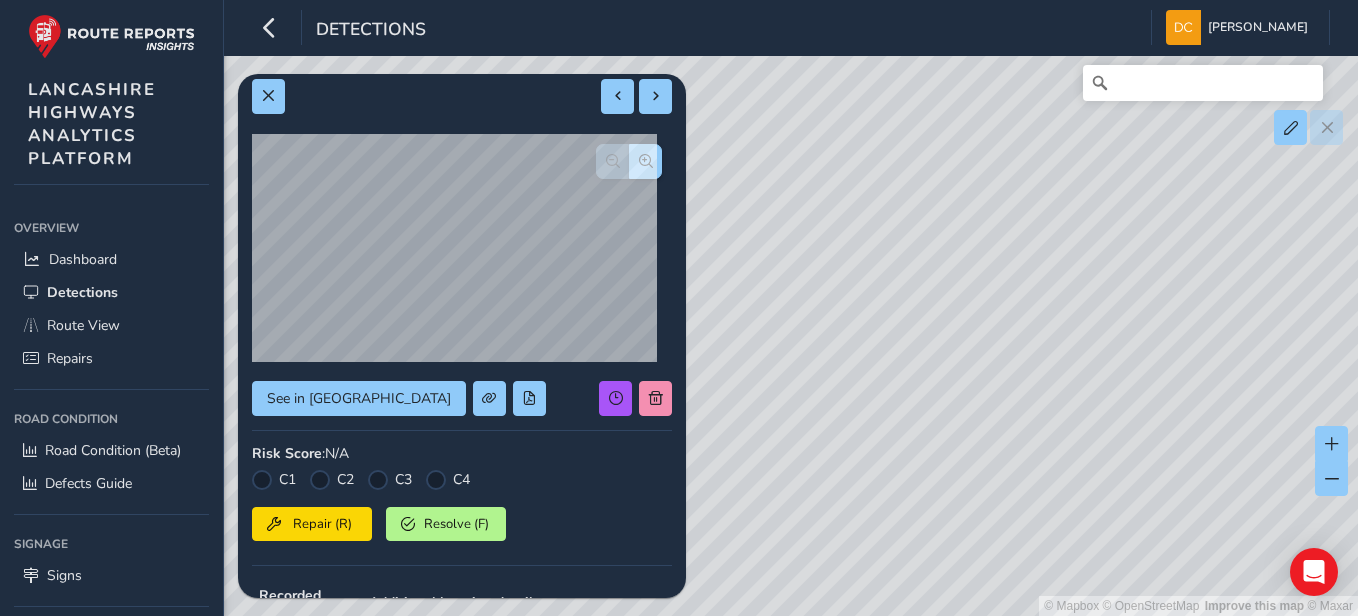 scroll, scrollTop: 0, scrollLeft: 0, axis: both 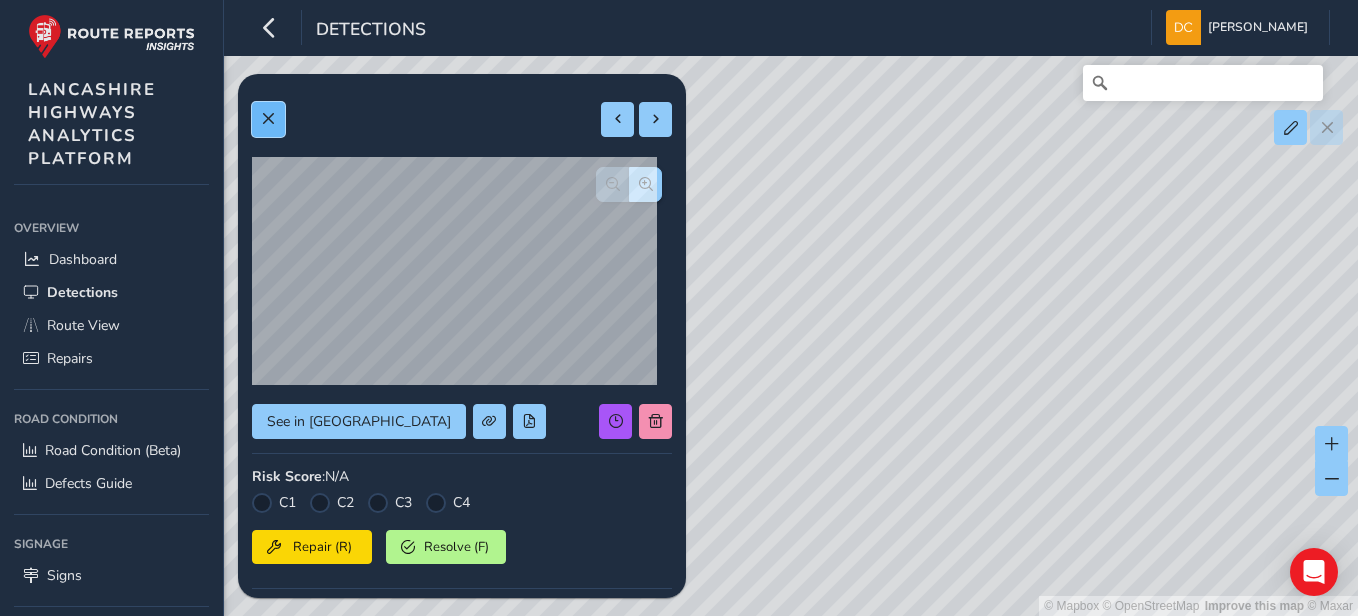 click at bounding box center [268, 119] 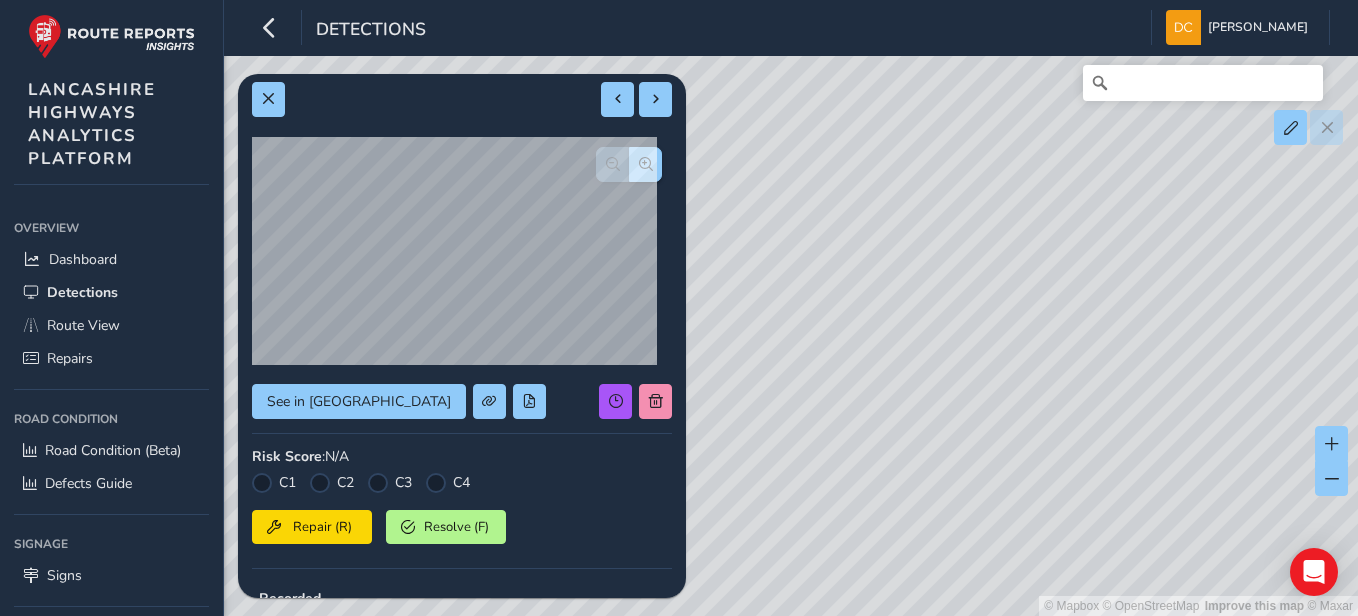 scroll, scrollTop: 0, scrollLeft: 0, axis: both 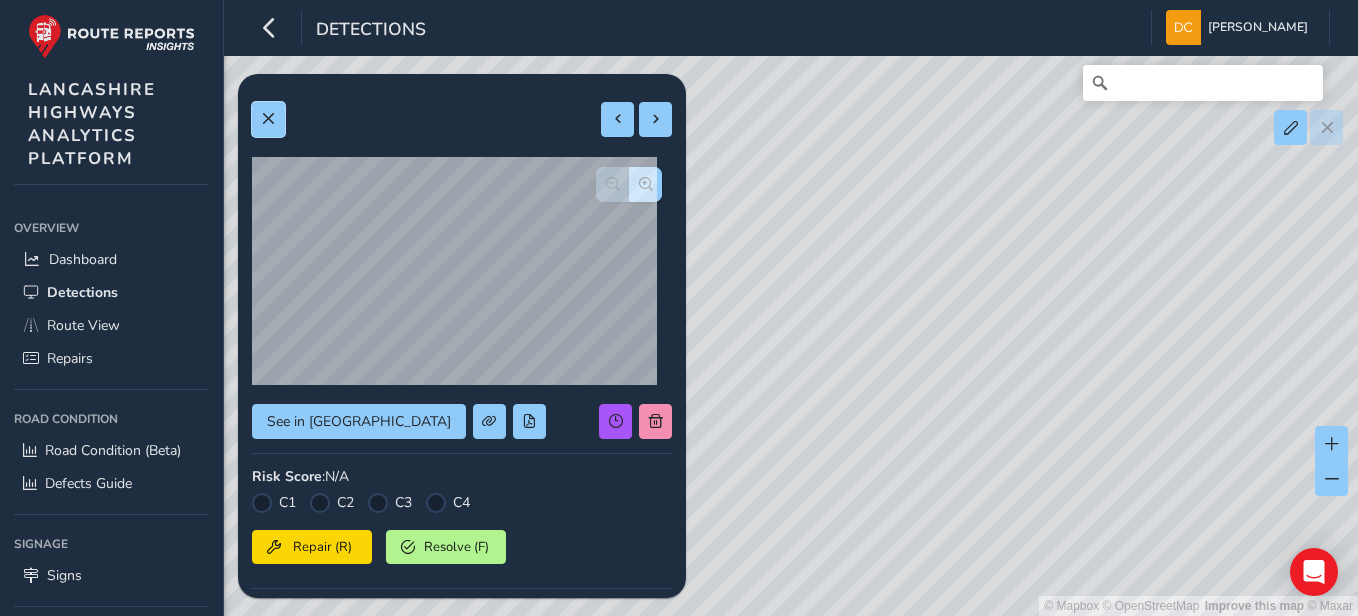 click at bounding box center (268, 119) 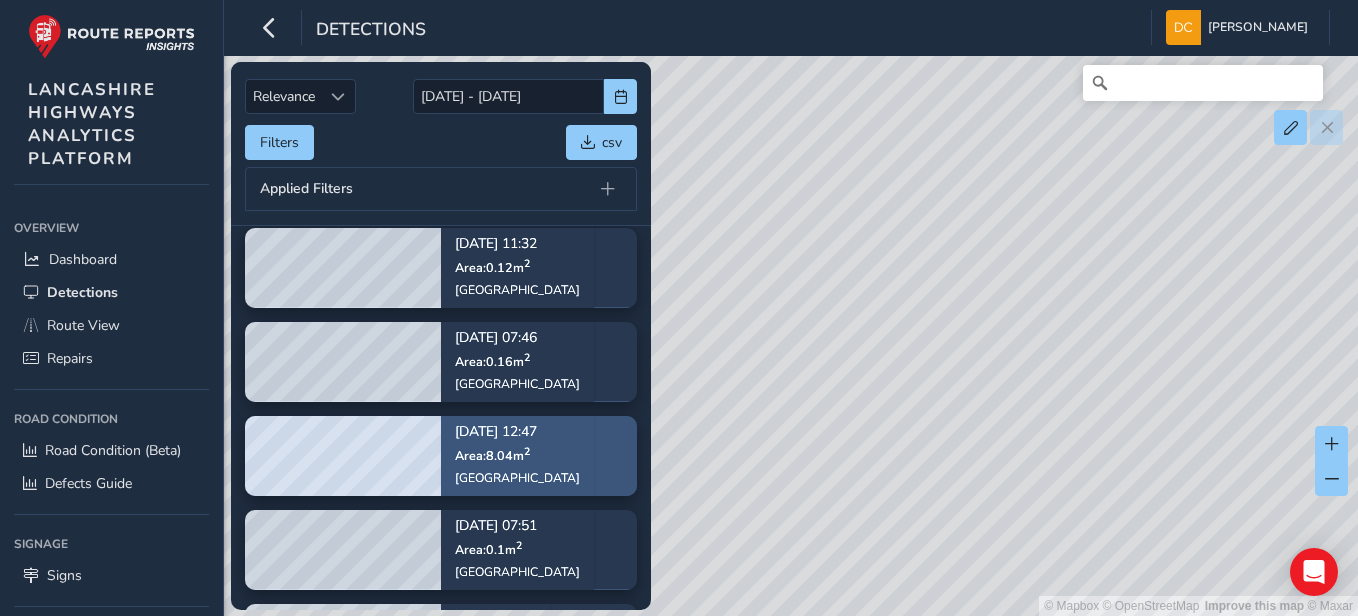 click on "Area:  8.04 m 2" at bounding box center (492, 454) 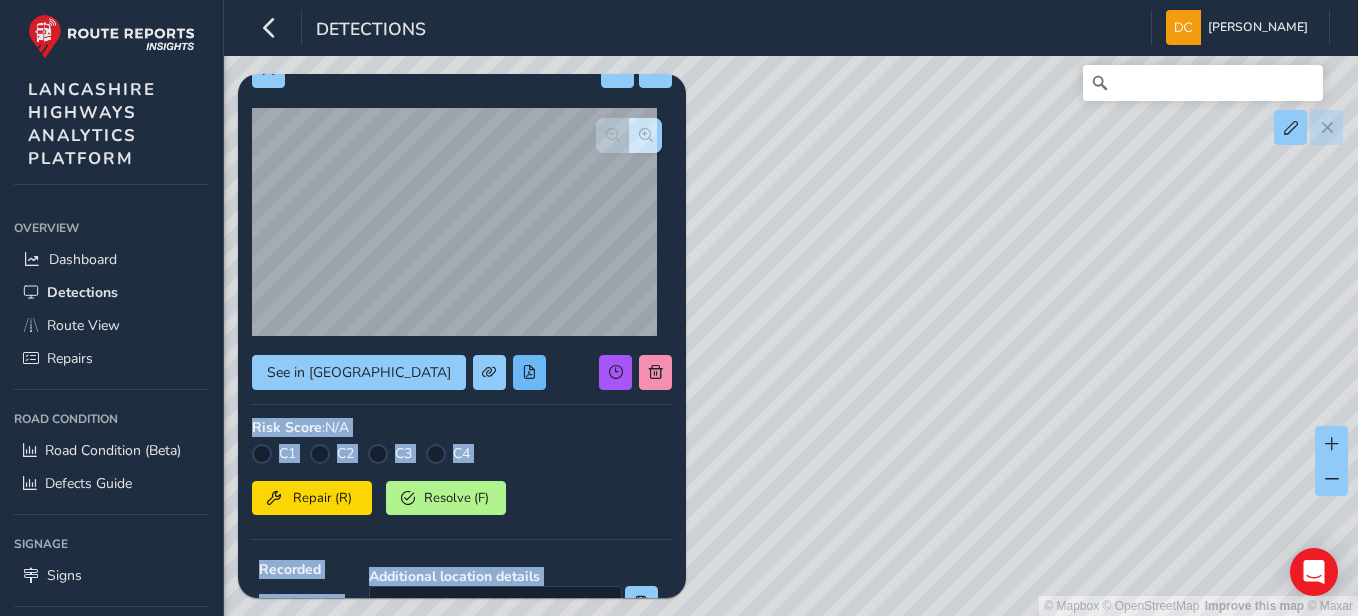 scroll, scrollTop: 0, scrollLeft: 0, axis: both 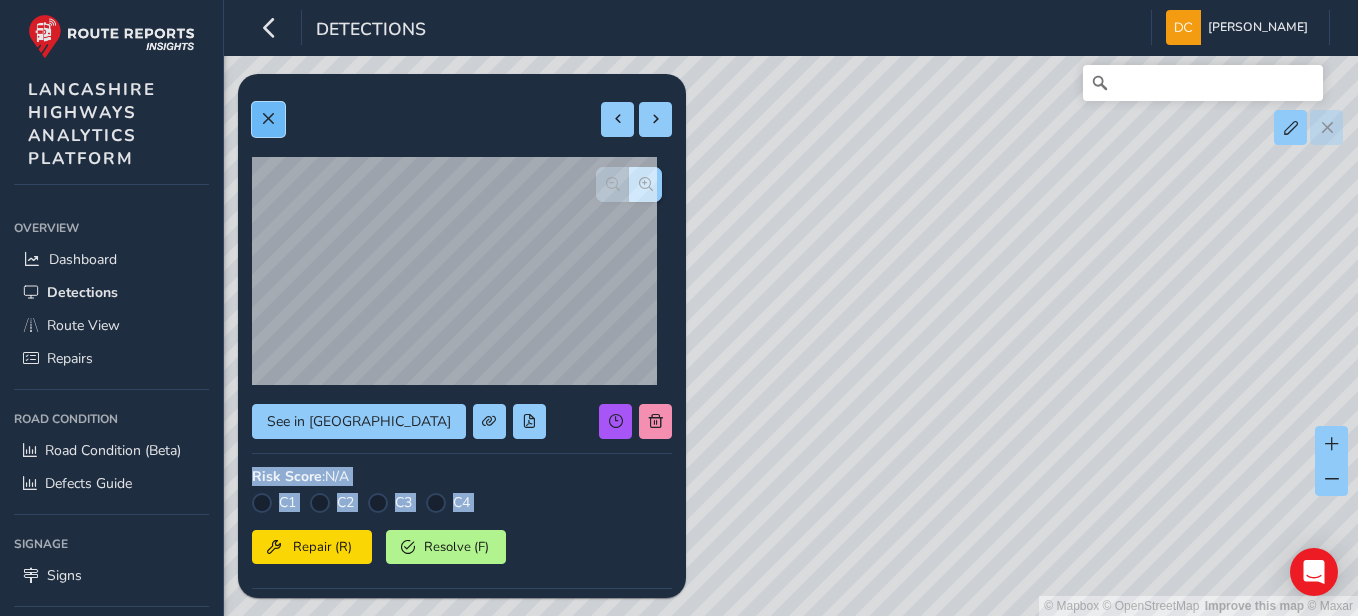 click at bounding box center [268, 119] 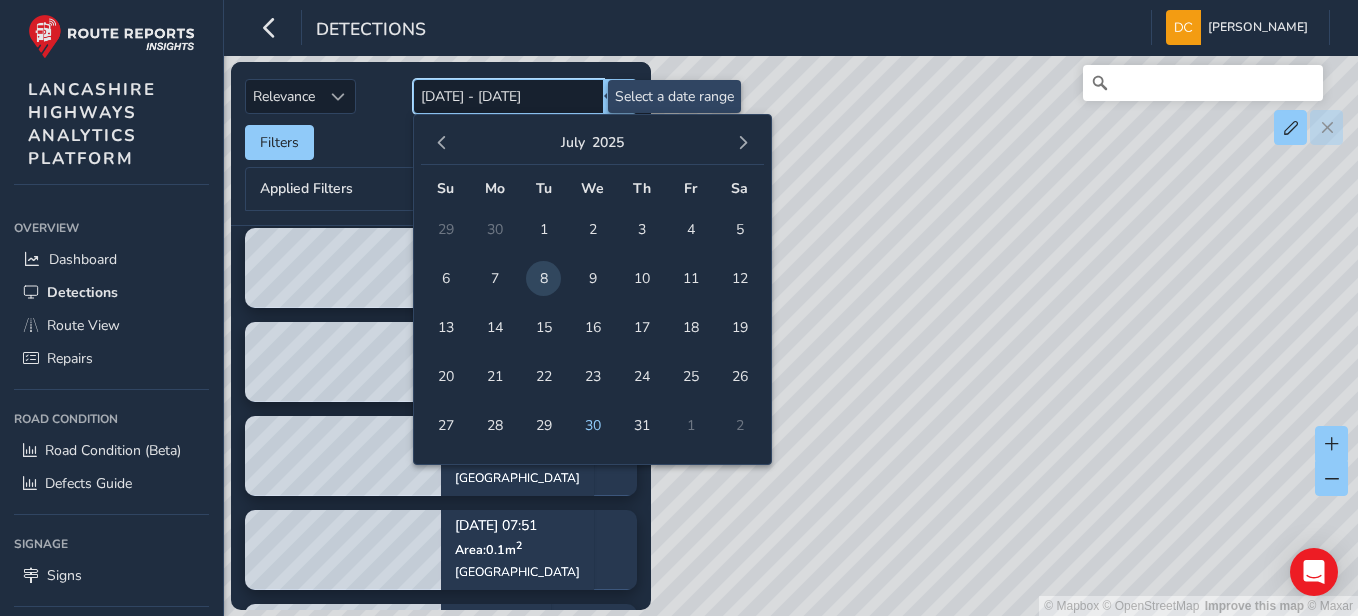 click on "08/07/2025 - 08/07/2025" at bounding box center (508, 96) 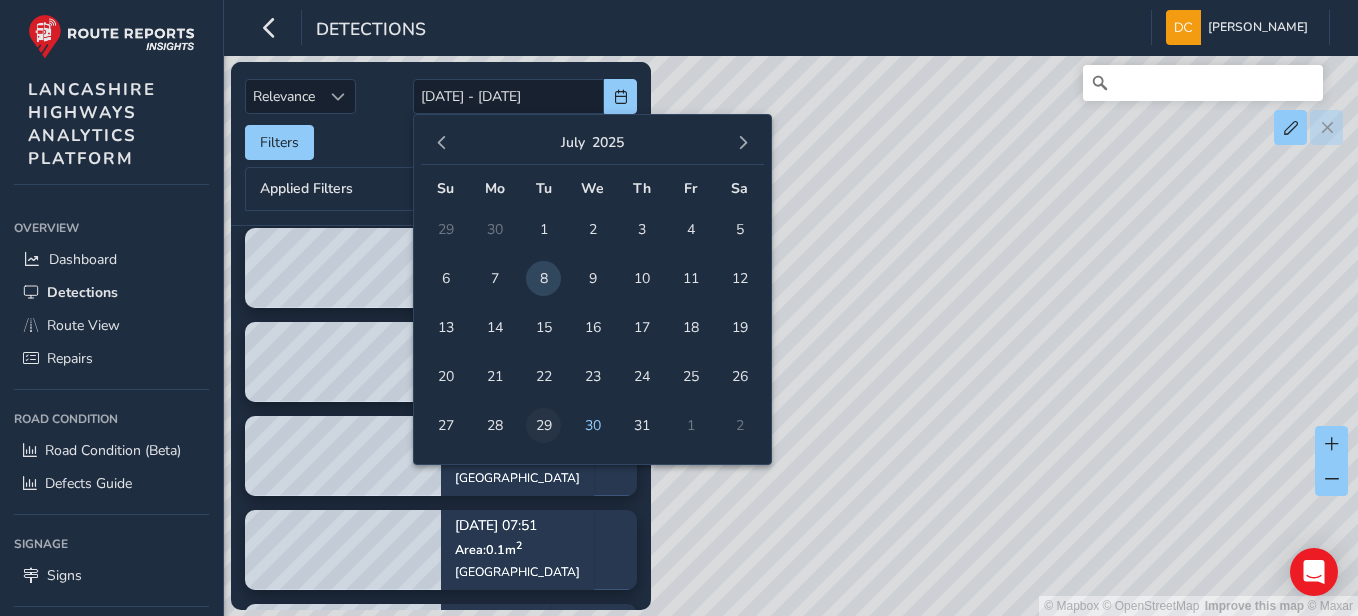 click on "29" at bounding box center (543, 425) 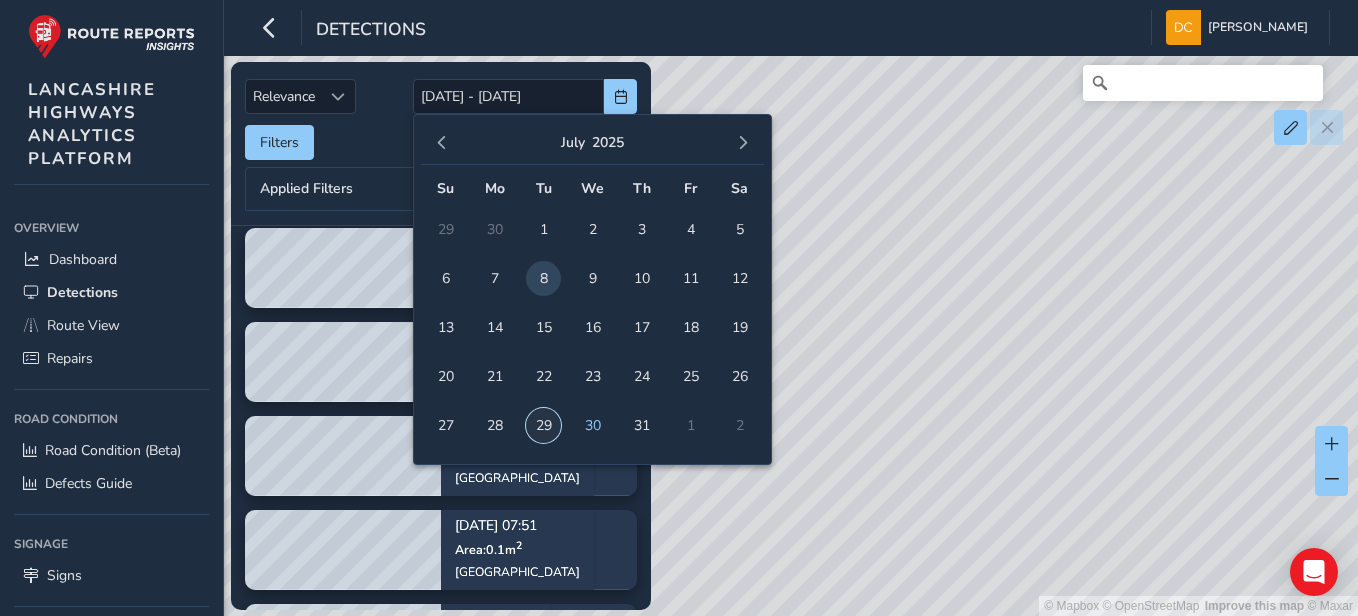 type on "29/07/2025" 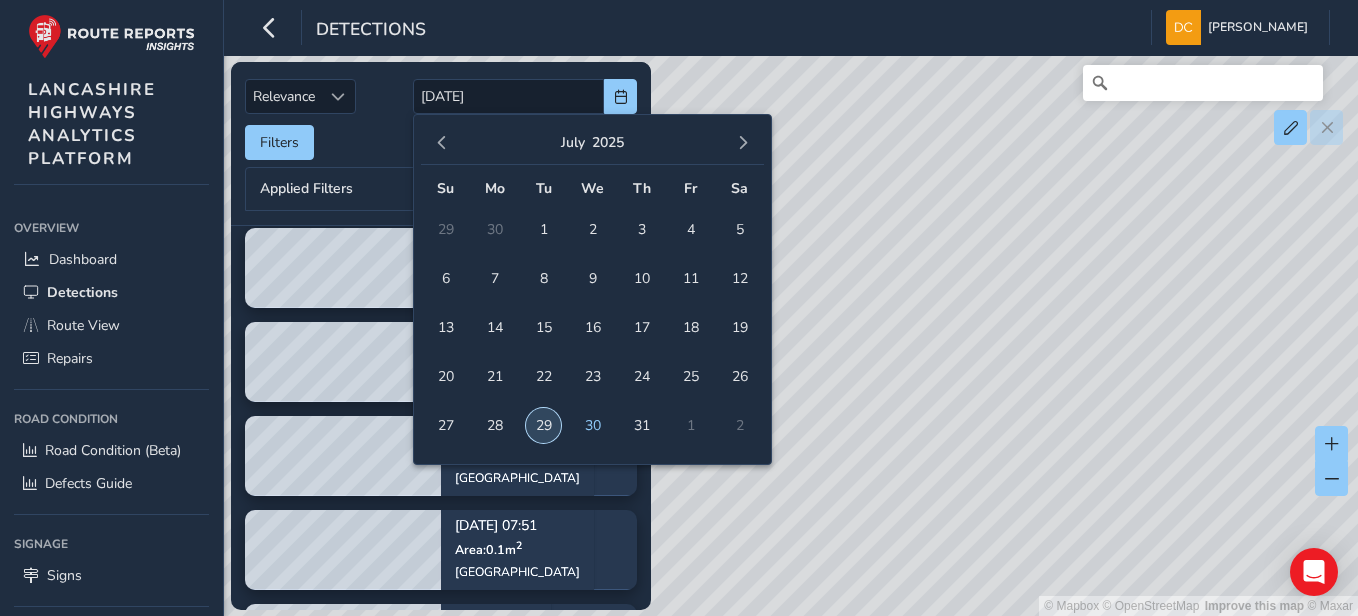 click on "29" at bounding box center (543, 425) 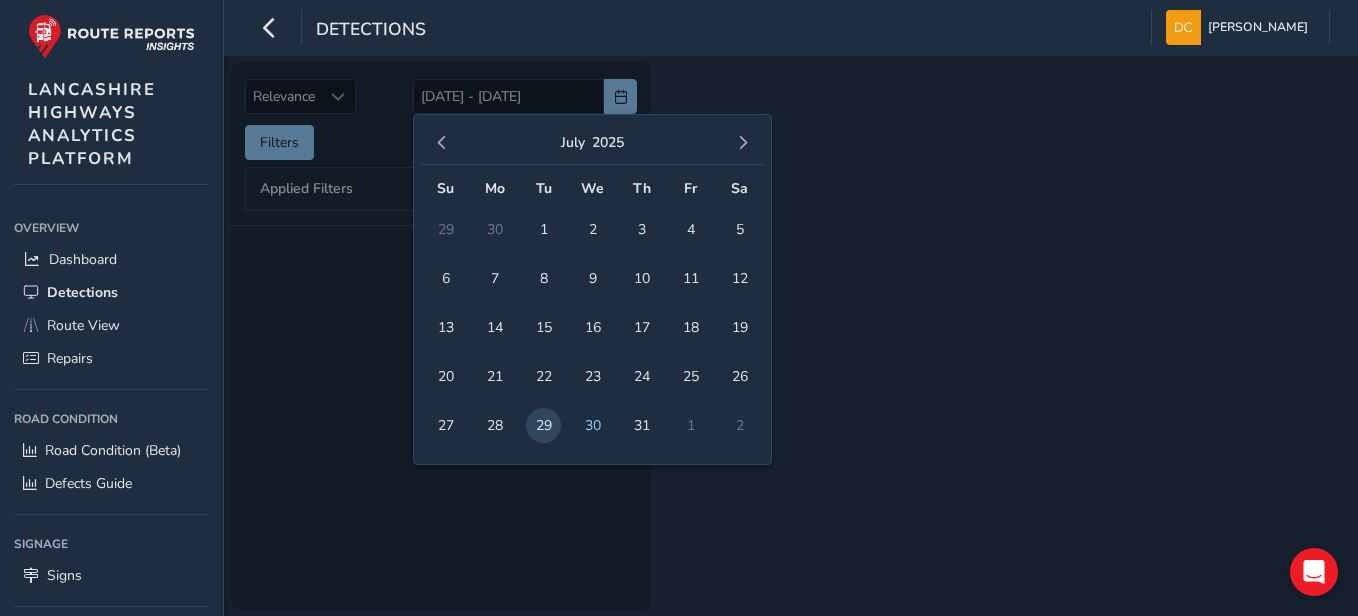scroll, scrollTop: 0, scrollLeft: 0, axis: both 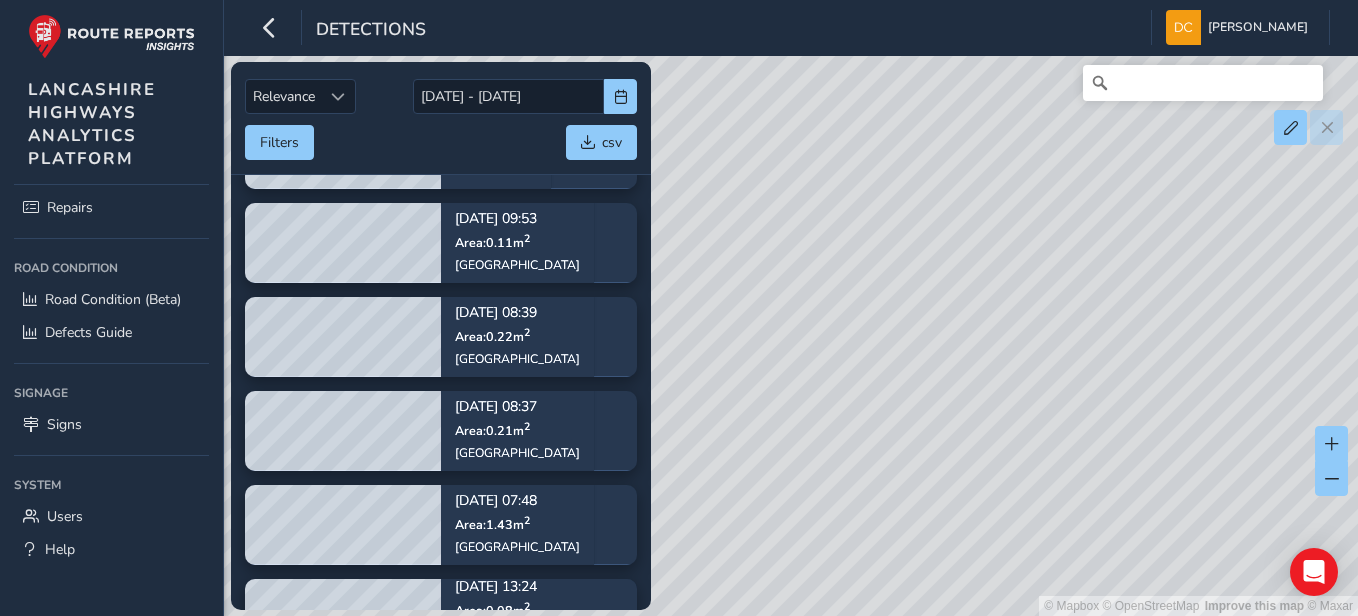 click on "Jul 29, 13:54 Area:  0.07 m 2 Lytham Road Jul 29, 13:24 Area:  0.13 m 2 West Cliff Terrace Jul 29, 12:36 Area:  0.25 m 2 Mill Lane Jul 29, 12:04 Area:  0.23 m 2 Liverpool Road North Jul 29, 11:20 Area:  0.21 m 2 Preston Road Jul 29, 10:10 Area:  0.2 m 2 The Gravel Jul 29, 09:53 Area:  0.11 m 2 Church Road Jul 29, 08:39 Area:  0.22 m 2 Church Road Jul 29, 08:37 Area:  0.21 m 2 Roseacre Road Jul 29, 07:48 Area:  1.43 m 2 Lostock Lane Jul 29, 13:24 Area:  0.08 m 2 West Cliff Terrace" at bounding box center [441, 392] 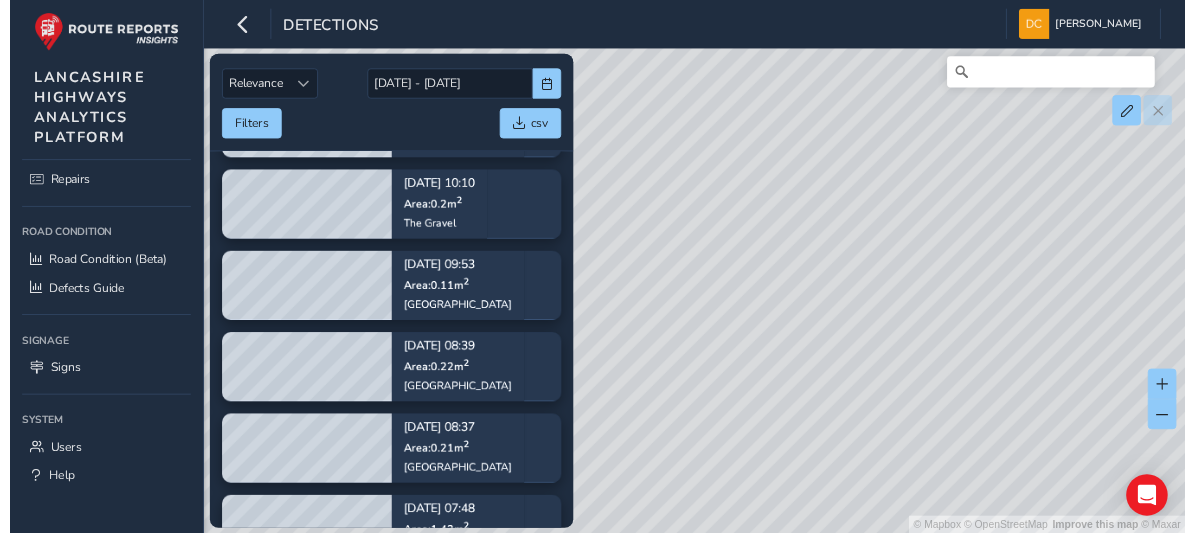 scroll, scrollTop: 1410, scrollLeft: 0, axis: vertical 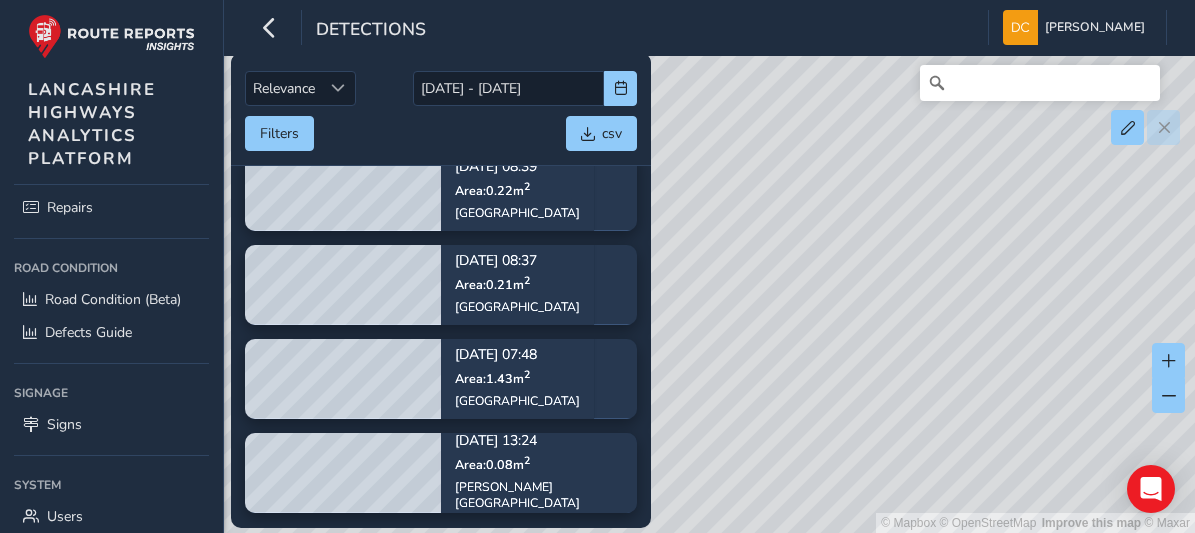 click on "© Mapbox   © OpenStreetMap   Improve this map   © Maxar" at bounding box center [597, 266] 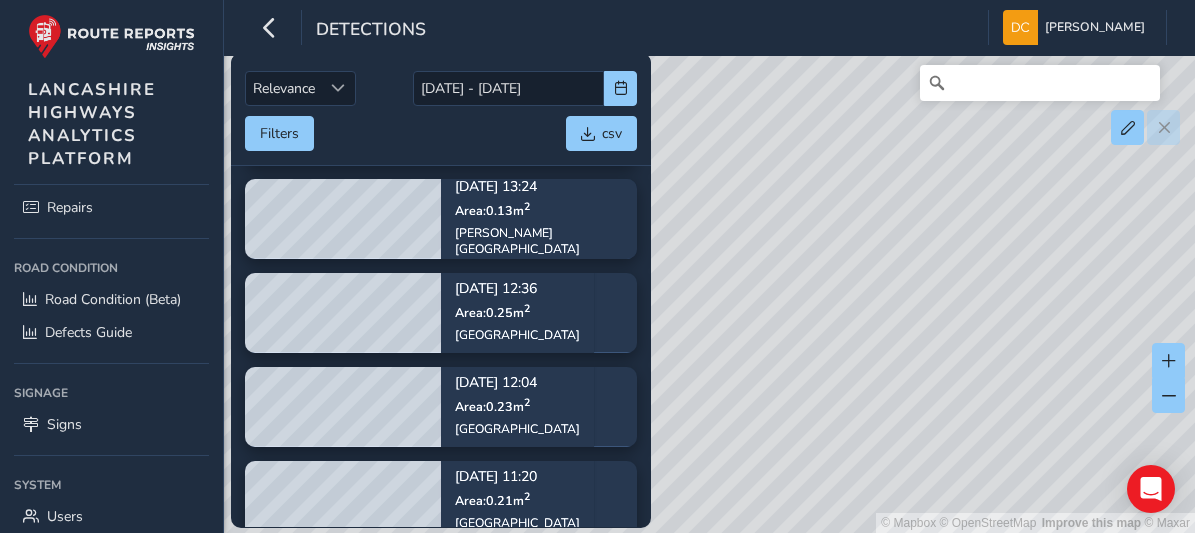 scroll, scrollTop: 1066, scrollLeft: 0, axis: vertical 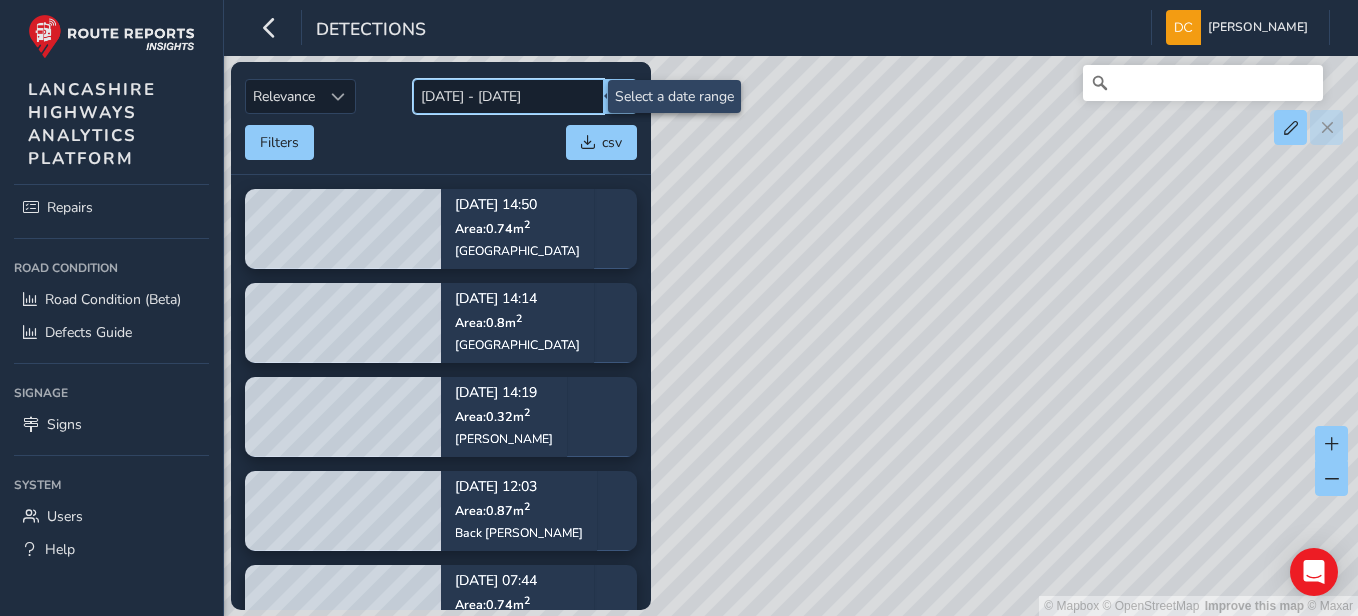 click on "29/07/2025 - 29/07/2025" at bounding box center (508, 96) 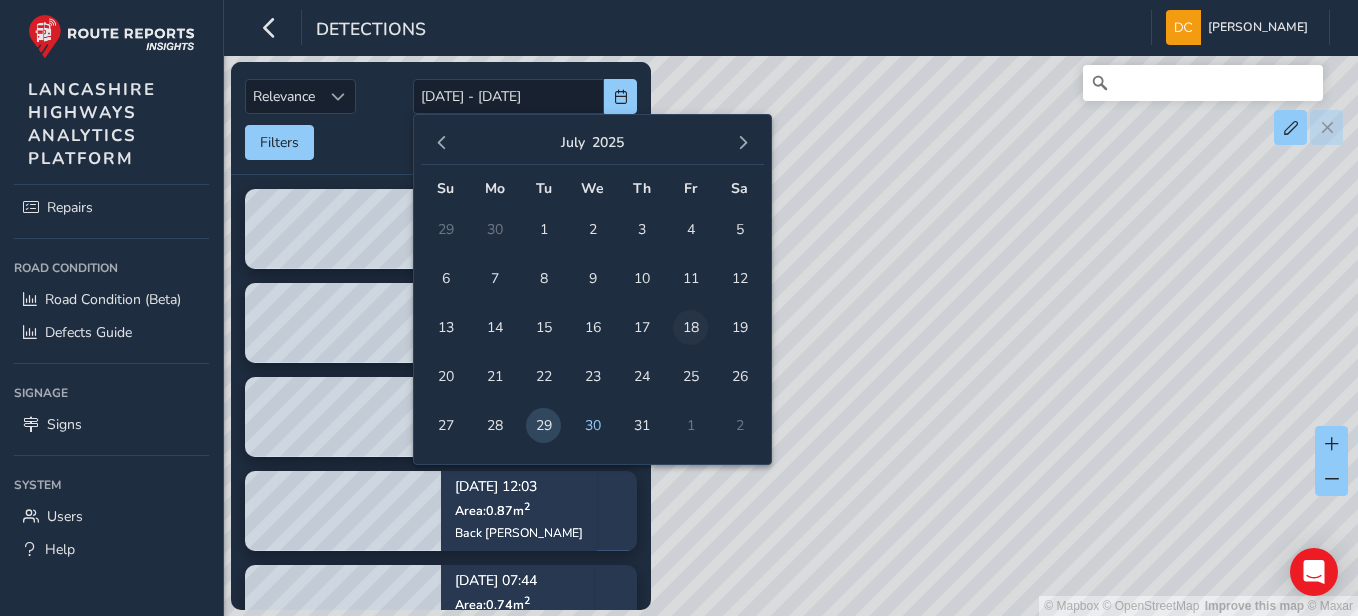 click on "18" at bounding box center (690, 327) 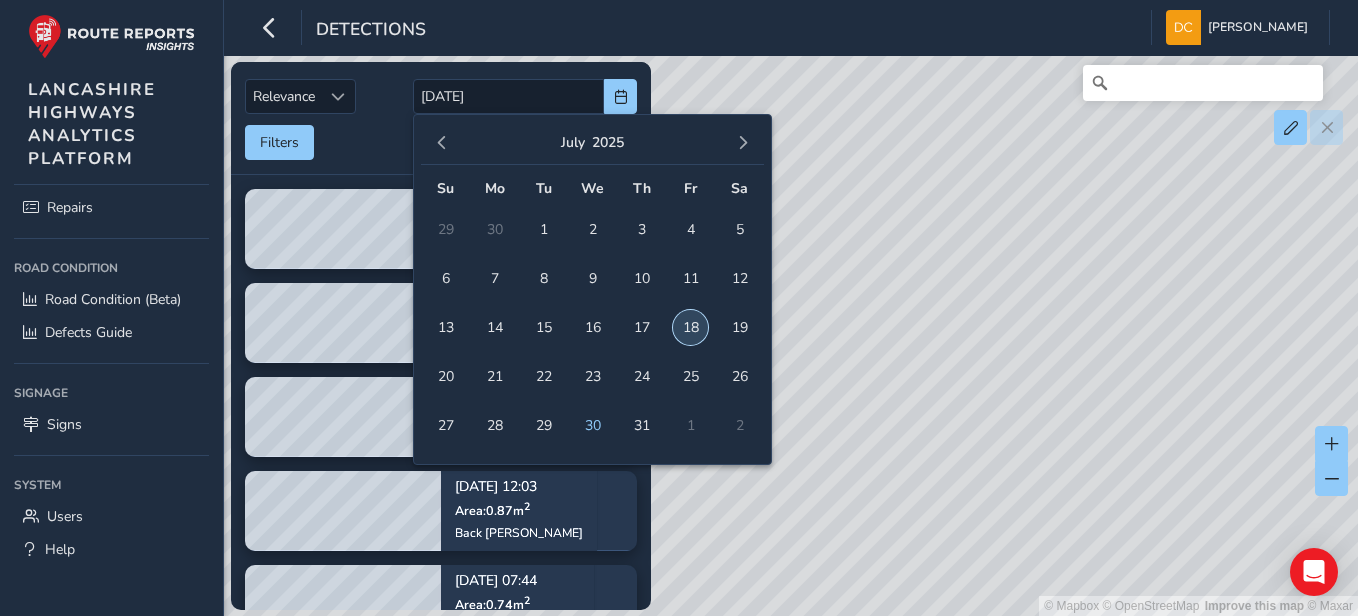 click on "18" at bounding box center (690, 327) 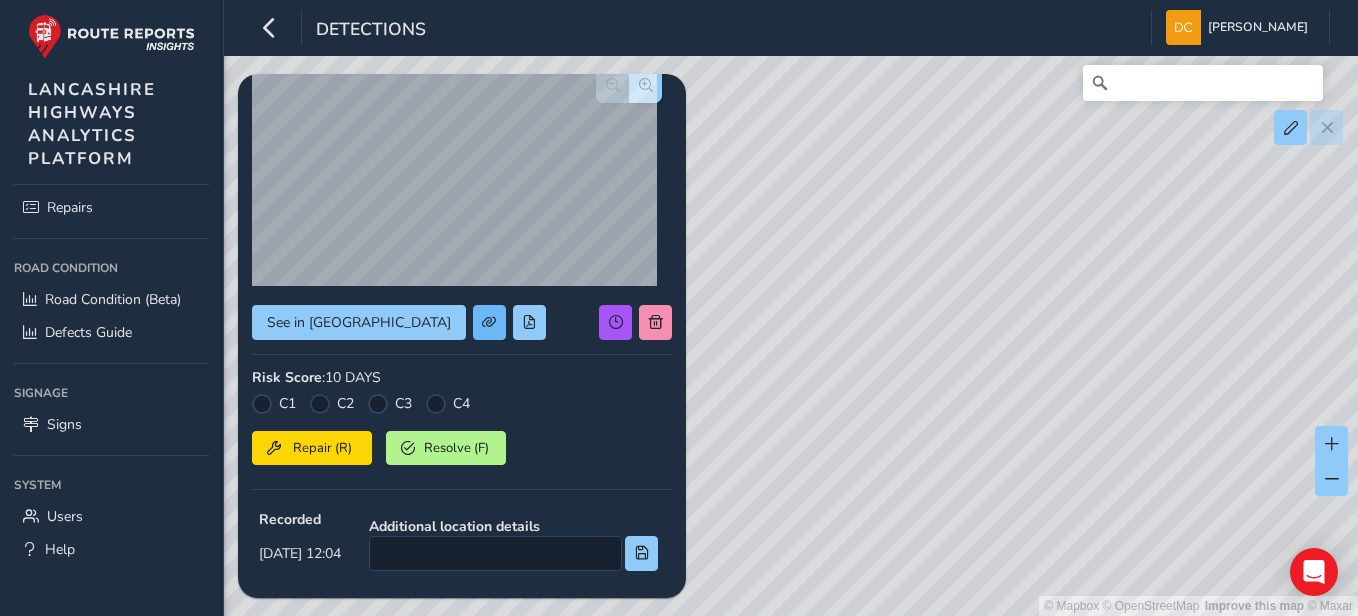 scroll, scrollTop: 0, scrollLeft: 0, axis: both 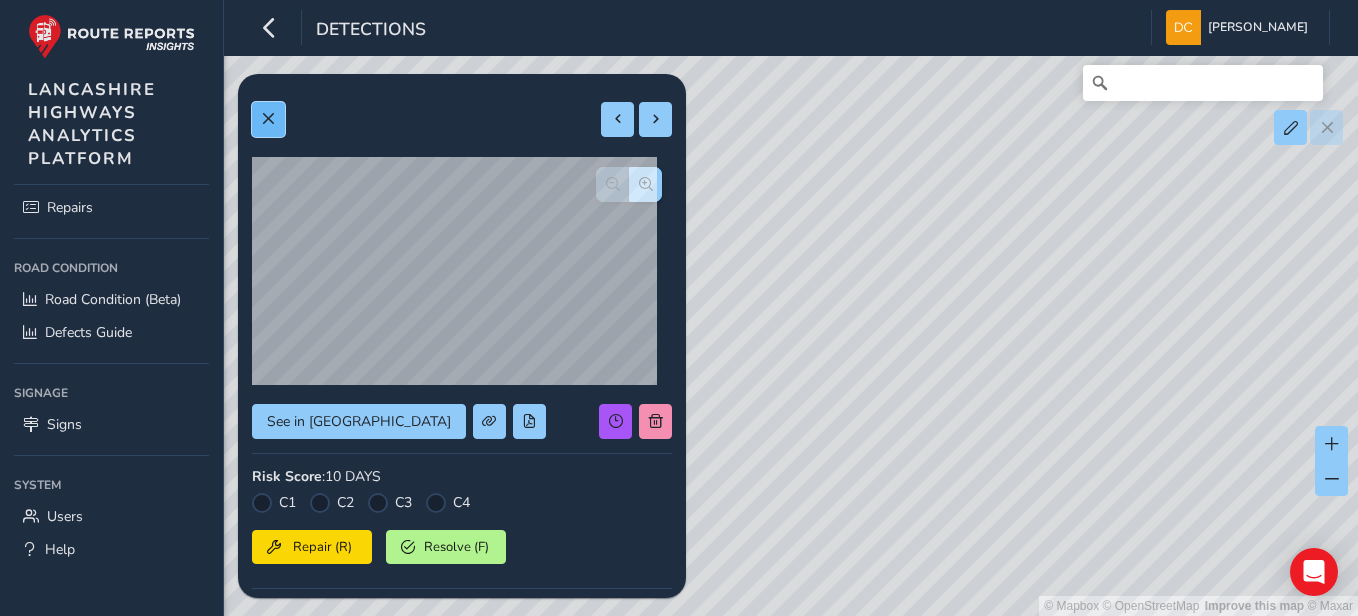 click at bounding box center (268, 119) 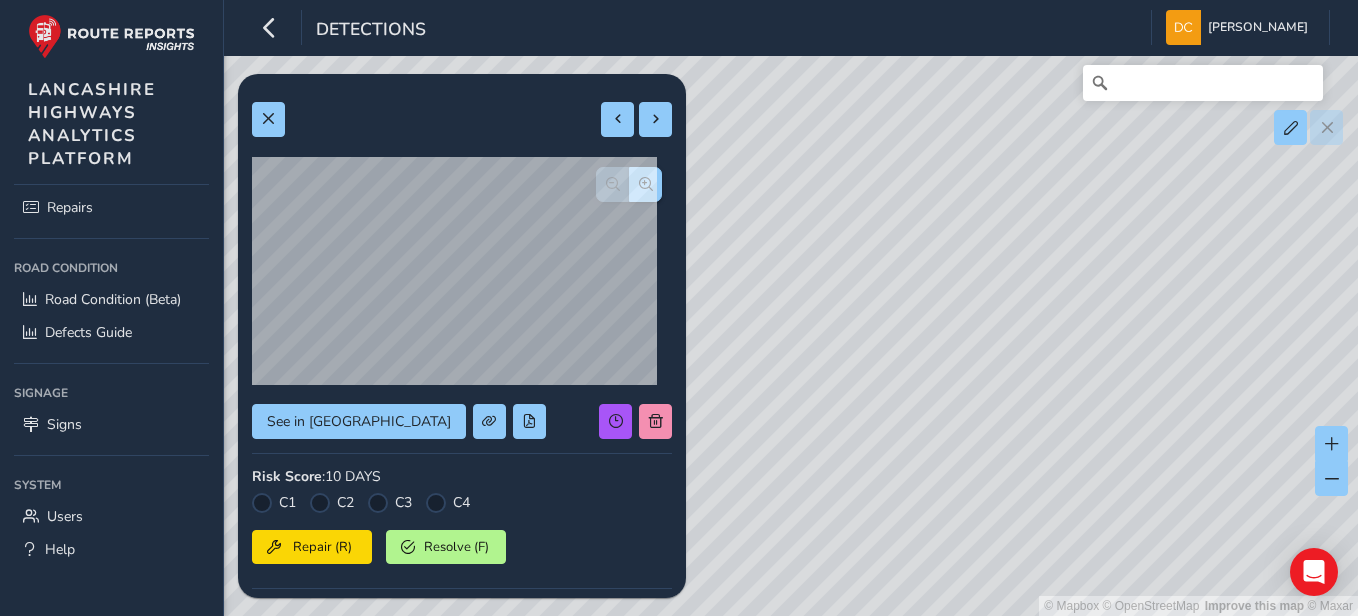 scroll, scrollTop: 469, scrollLeft: 0, axis: vertical 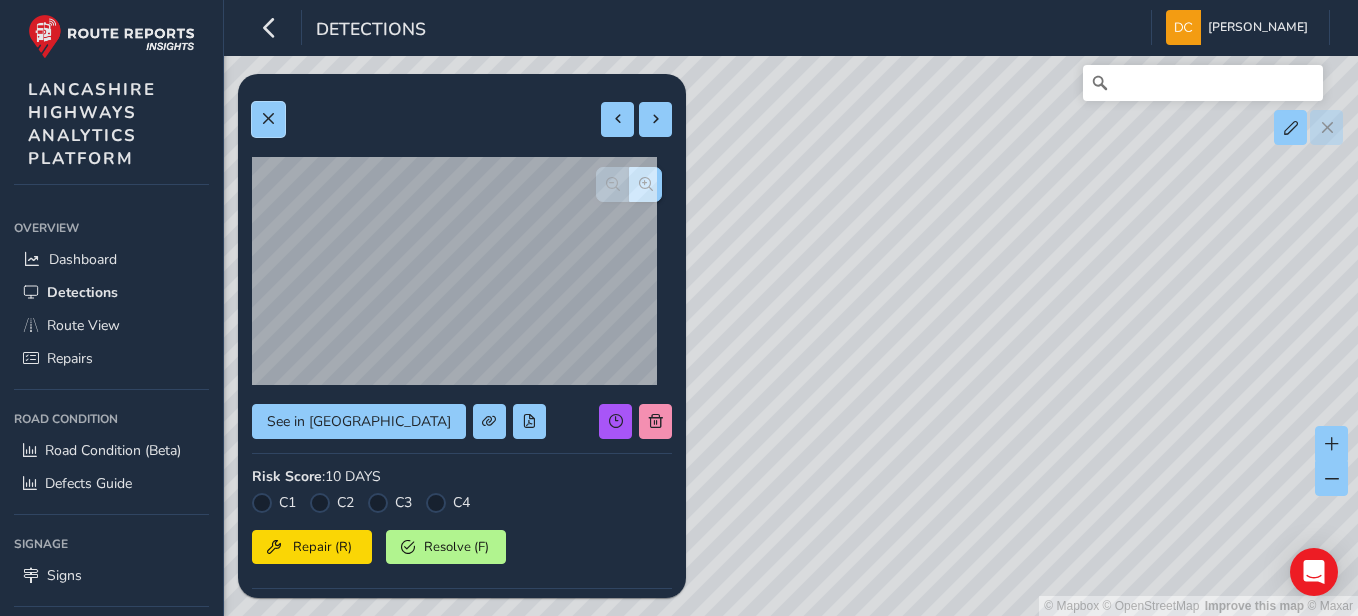 click at bounding box center (268, 119) 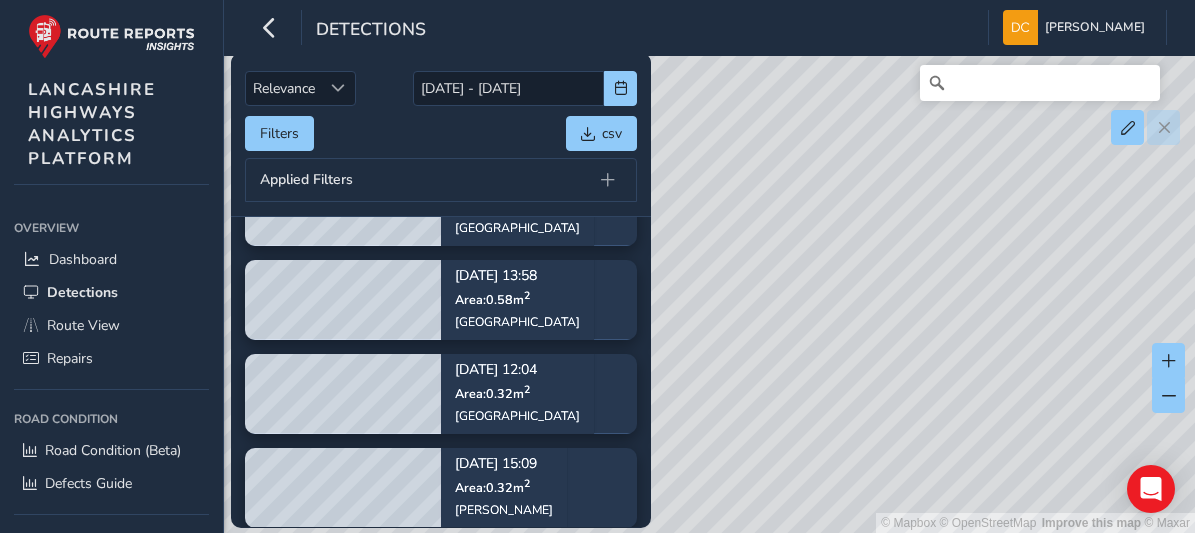 scroll, scrollTop: 360, scrollLeft: 0, axis: vertical 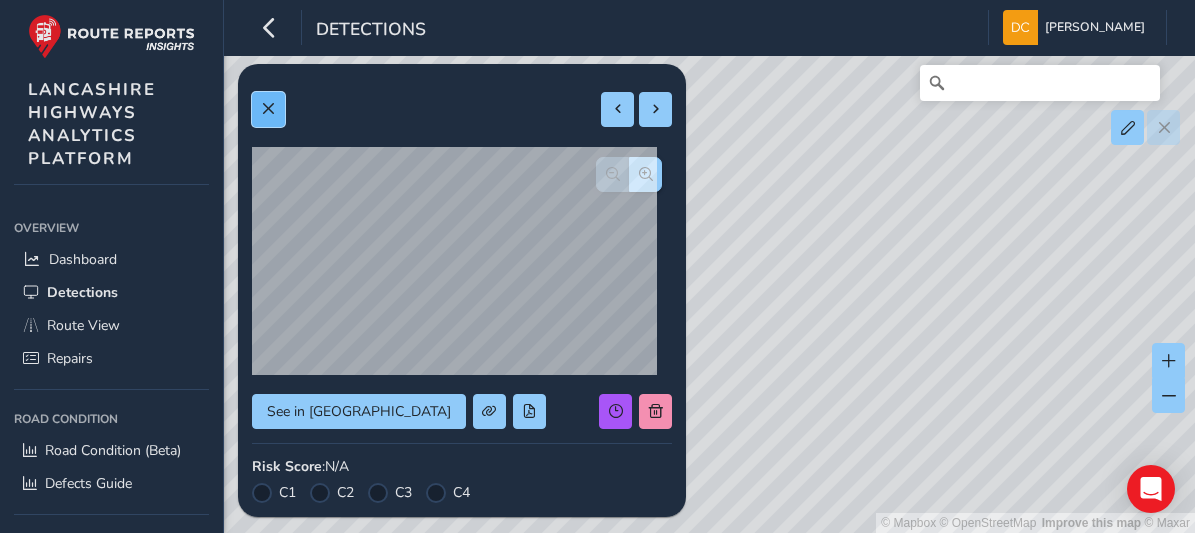 click at bounding box center (268, 109) 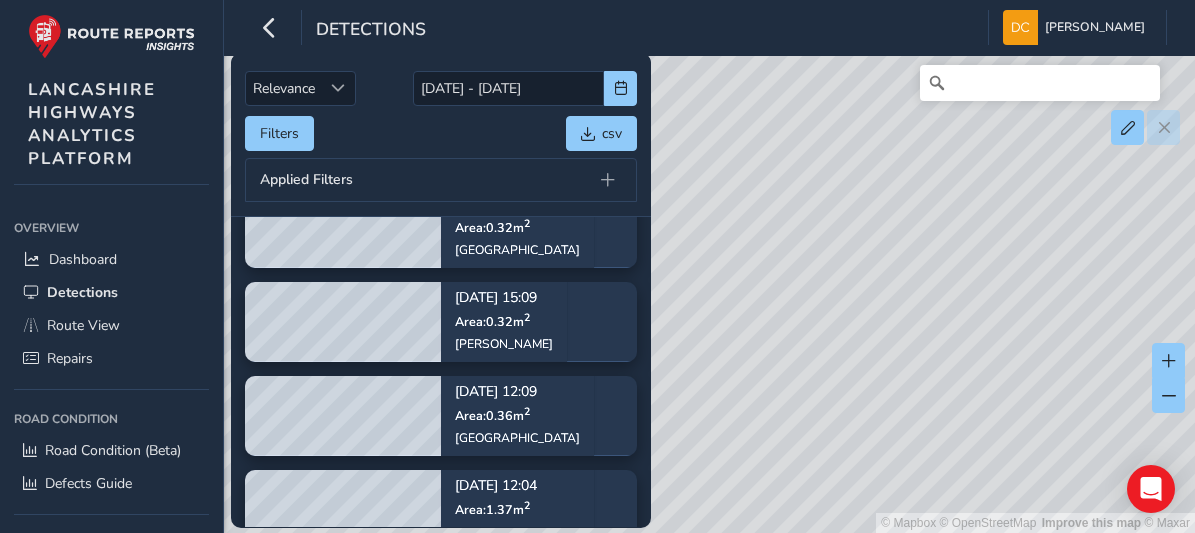 scroll, scrollTop: 480, scrollLeft: 0, axis: vertical 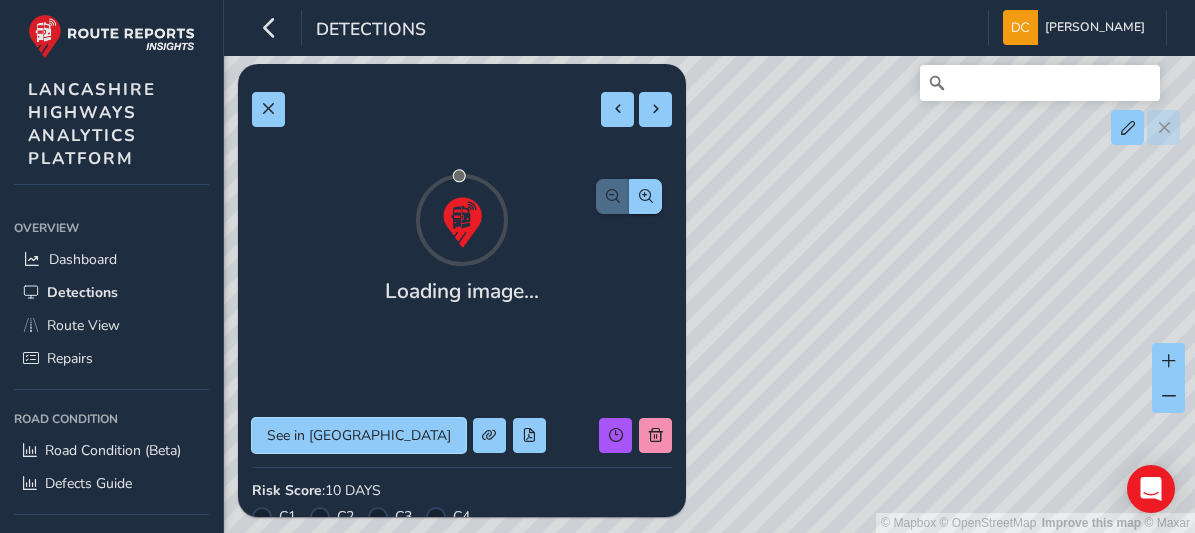 drag, startPoint x: 454, startPoint y: 417, endPoint x: 319, endPoint y: 409, distance: 135.23683 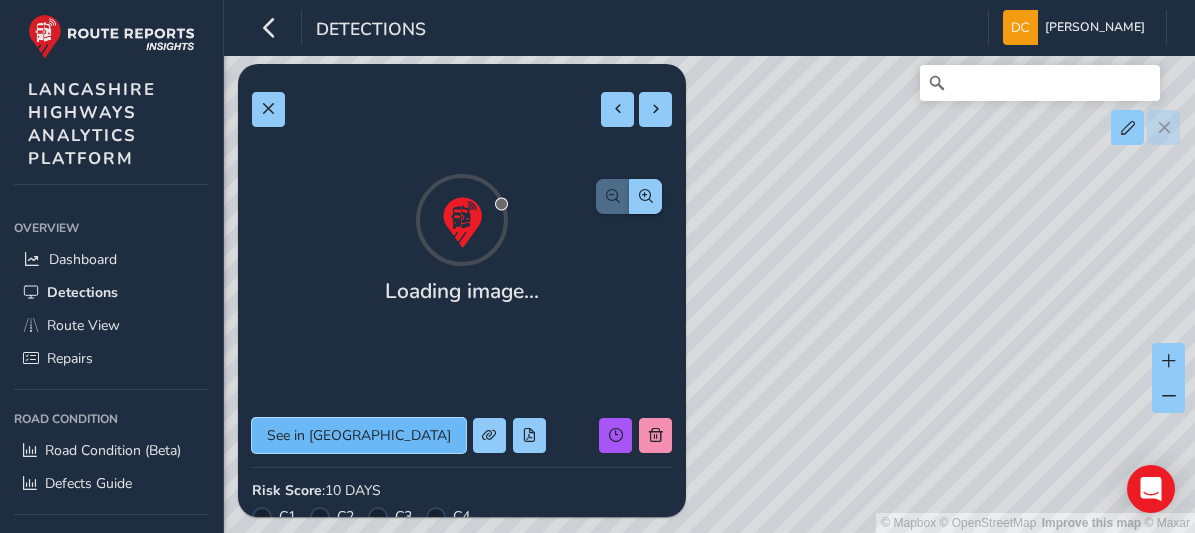 click on "See in Route View" at bounding box center [359, 435] 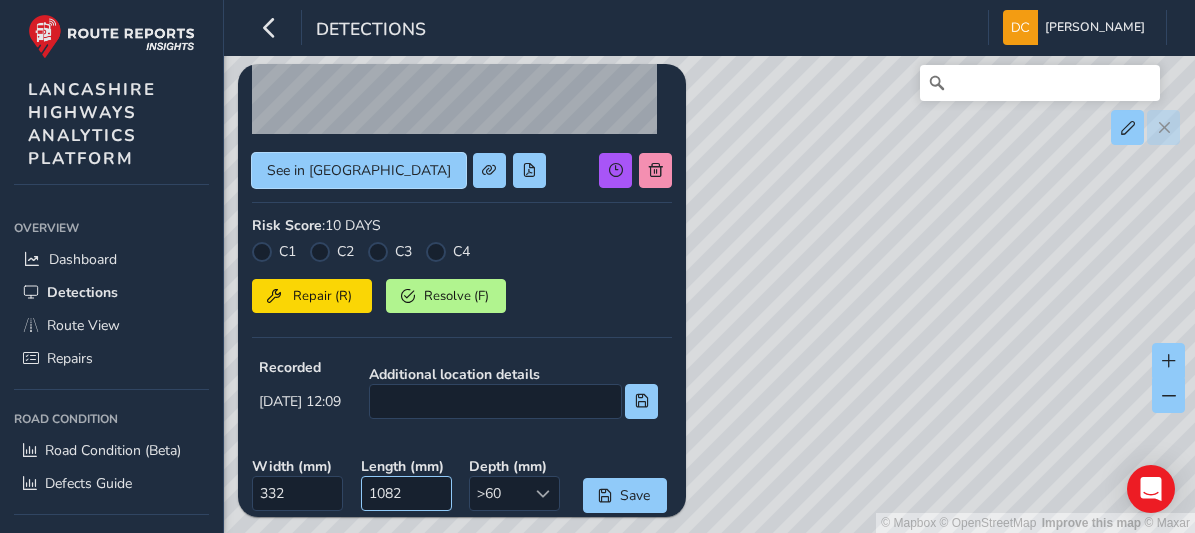 scroll, scrollTop: 0, scrollLeft: 0, axis: both 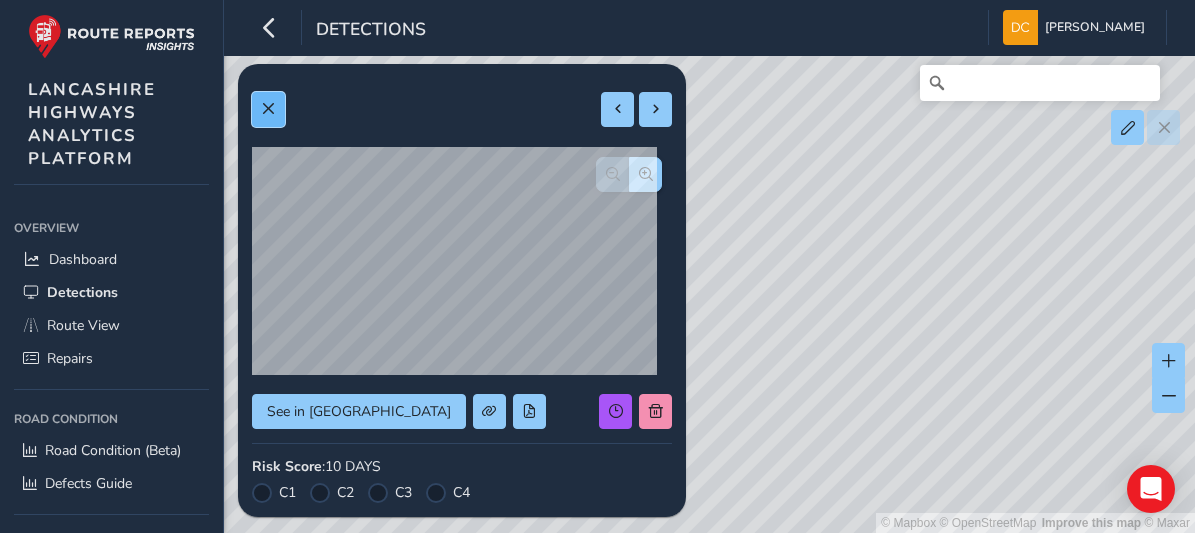 click at bounding box center [268, 109] 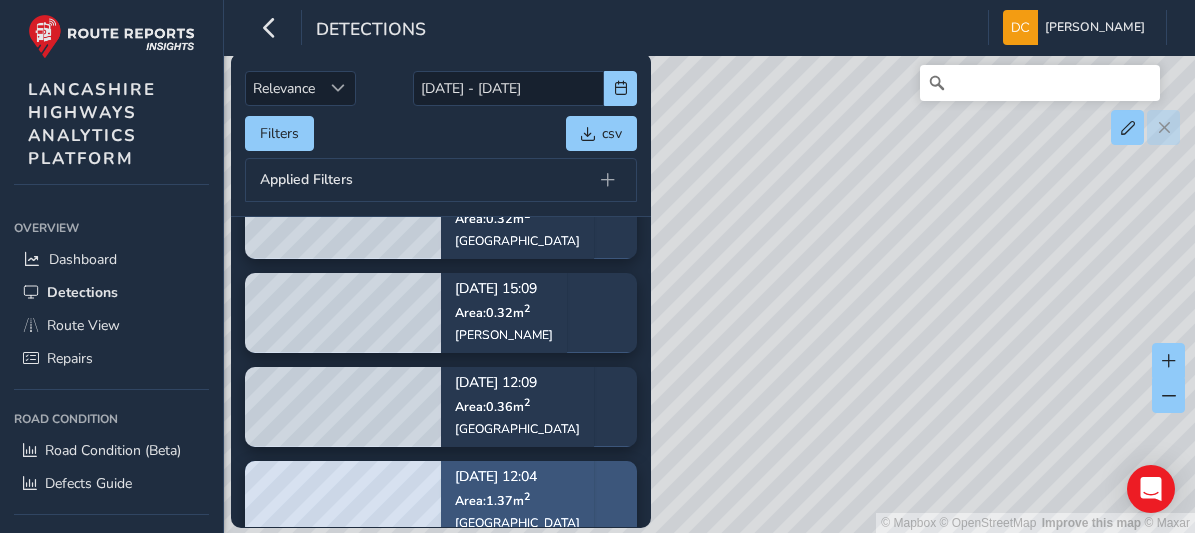 click on "Area:  1.37 m 2" at bounding box center [492, 500] 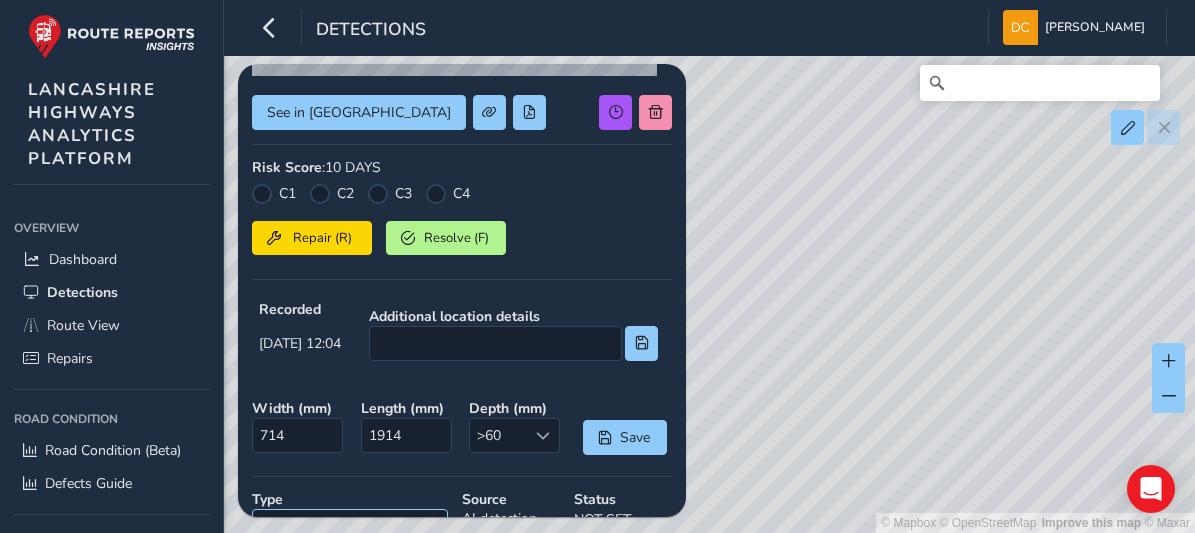 scroll, scrollTop: 0, scrollLeft: 0, axis: both 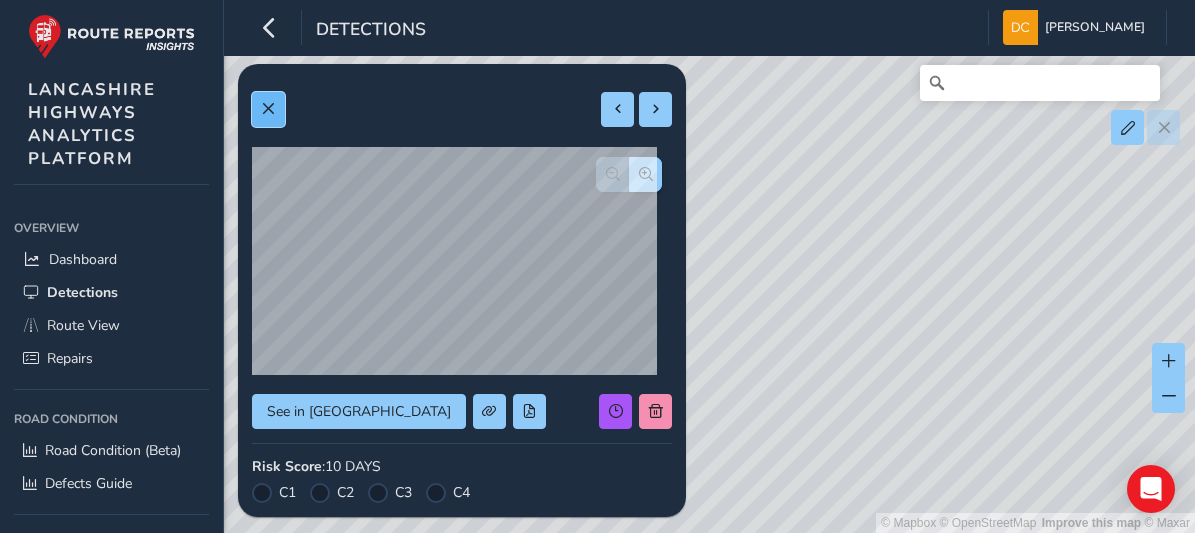 click at bounding box center (268, 109) 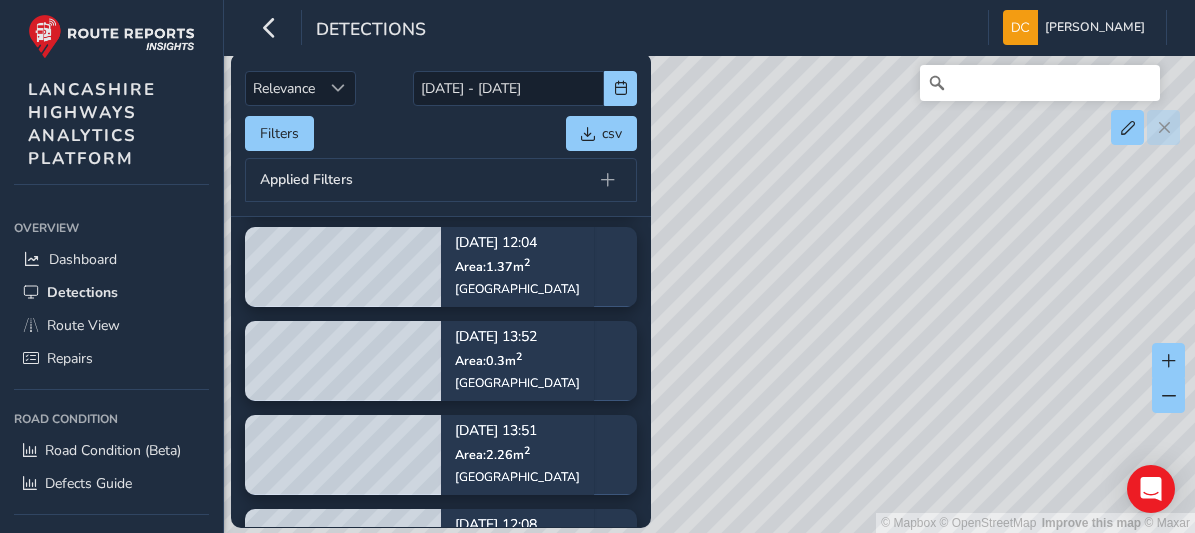 scroll, scrollTop: 680, scrollLeft: 0, axis: vertical 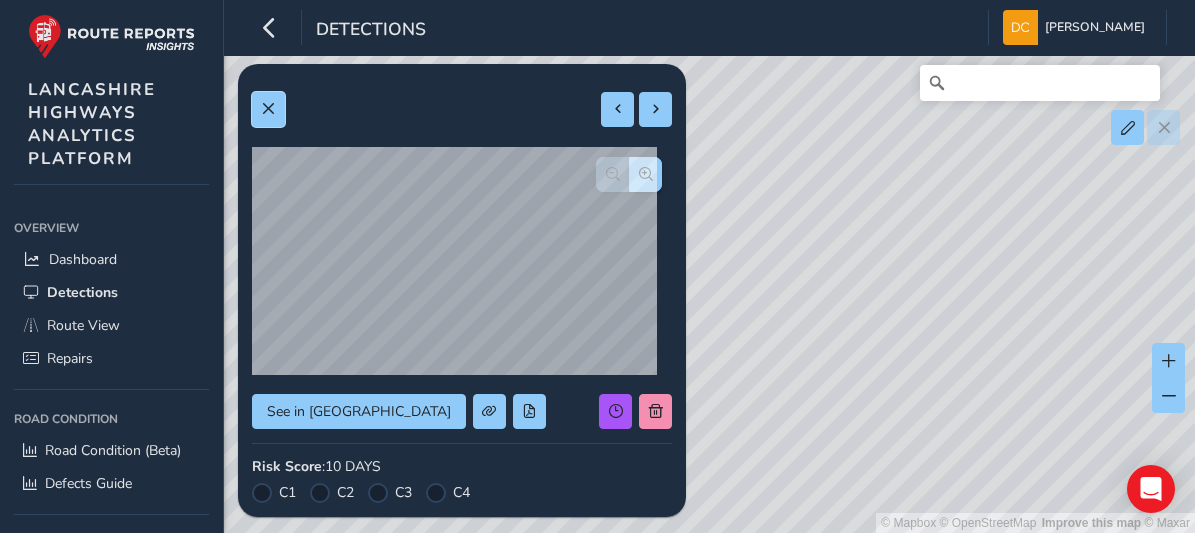 click at bounding box center [268, 109] 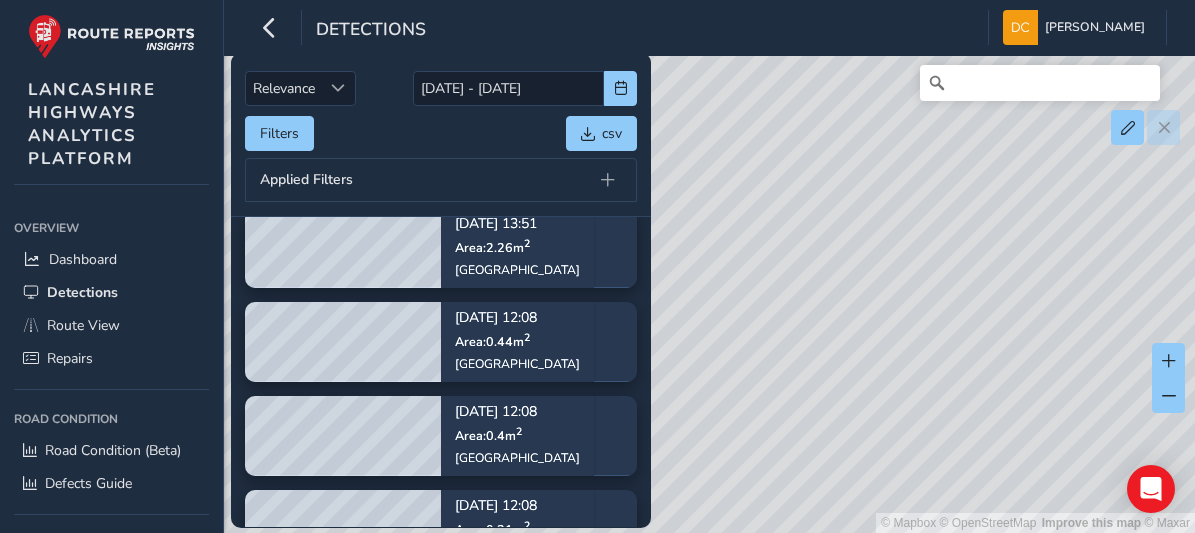 scroll, scrollTop: 880, scrollLeft: 0, axis: vertical 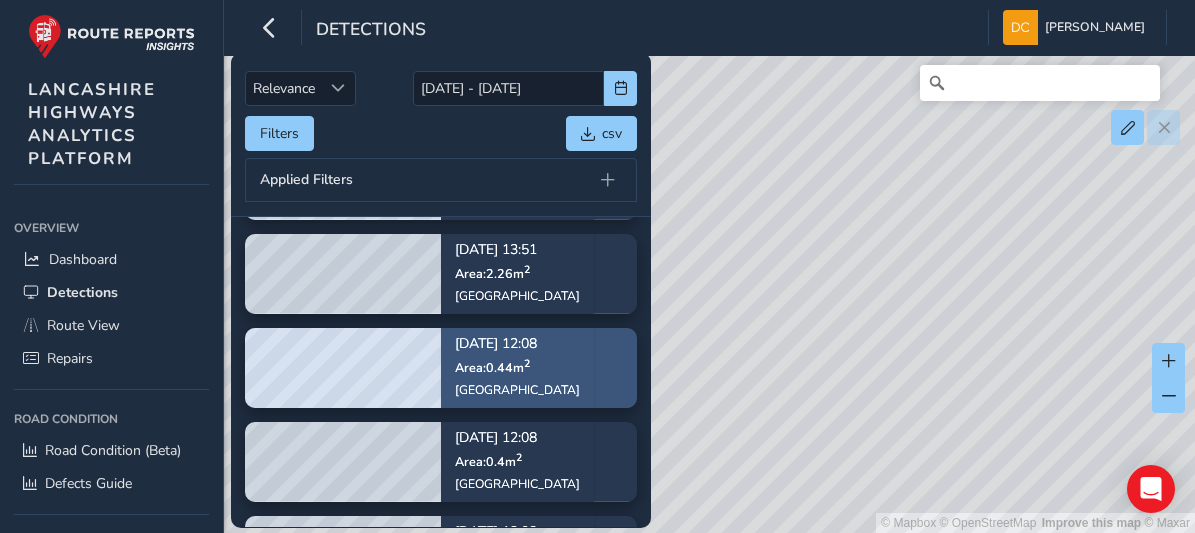 click on "Jul 18, 12:08 Area:  0.44 m 2 Thistleton Road" at bounding box center (517, 368) 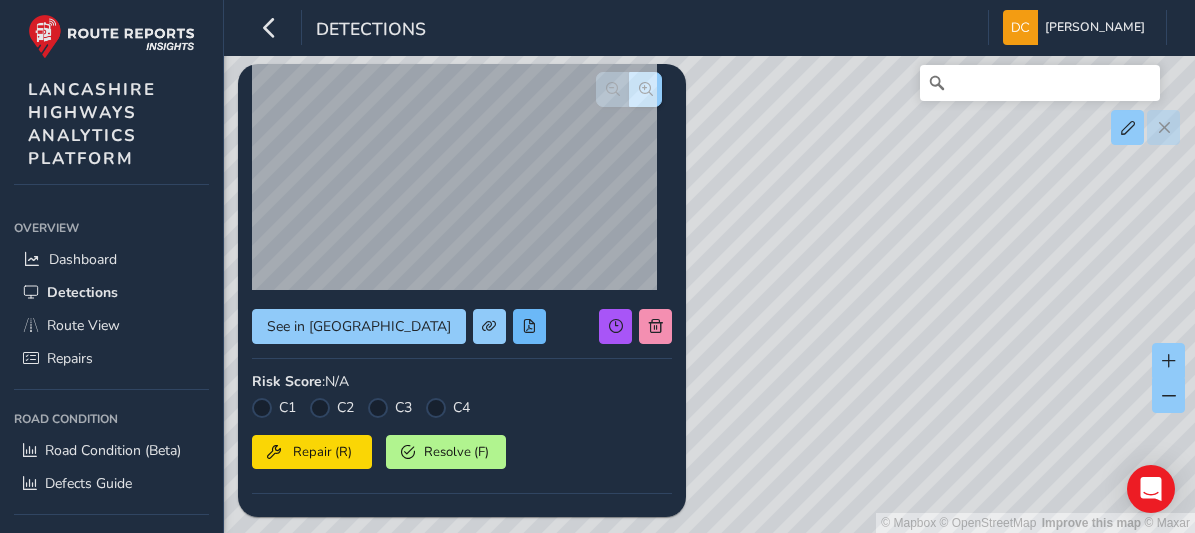 scroll, scrollTop: 0, scrollLeft: 0, axis: both 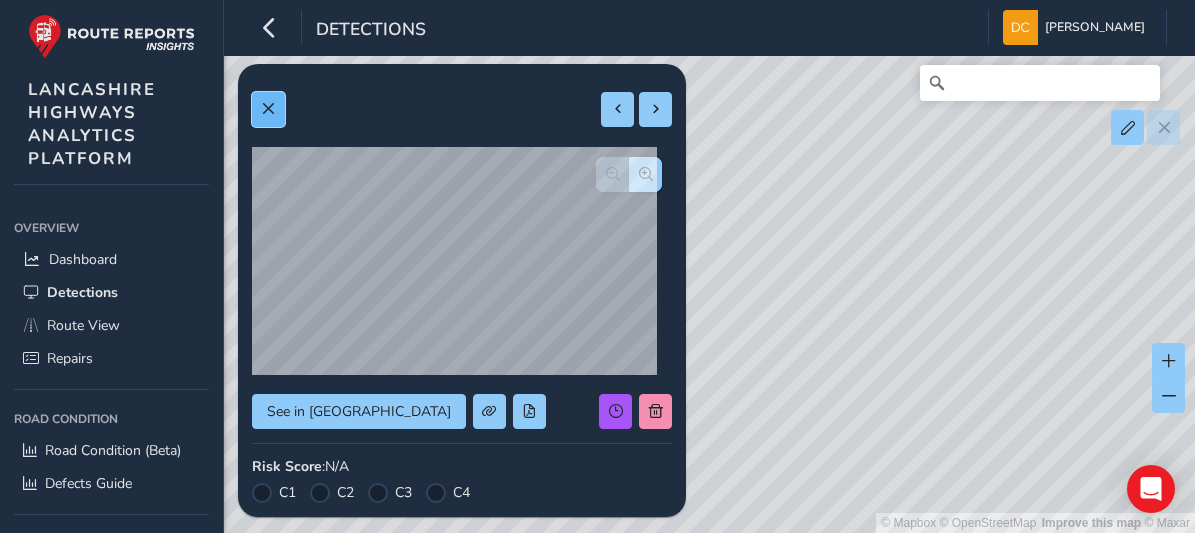 click at bounding box center (268, 109) 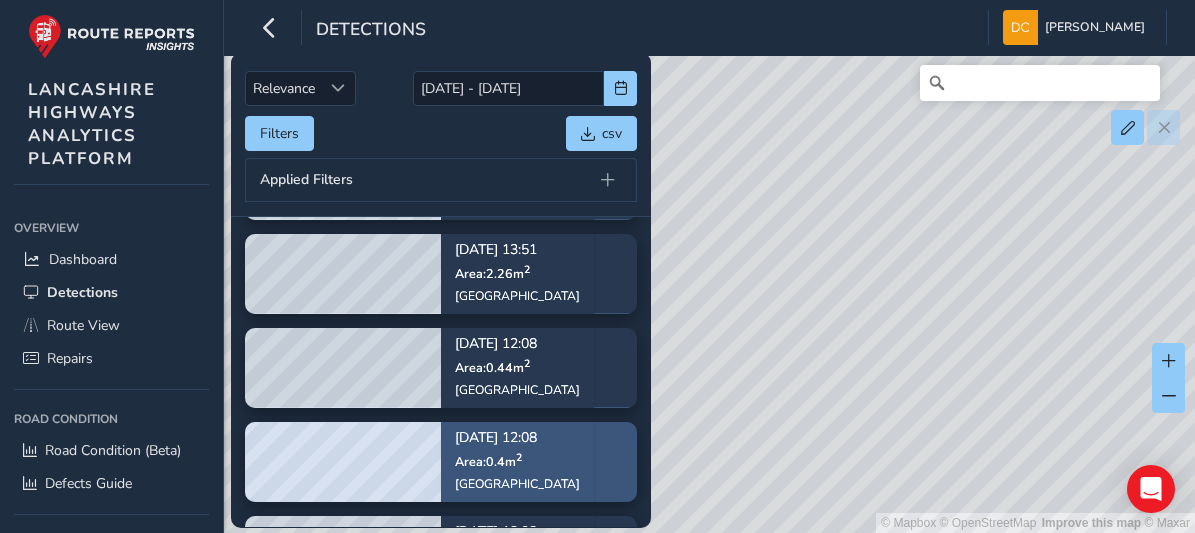 click on "Area:  0.4 m 2" at bounding box center (488, 461) 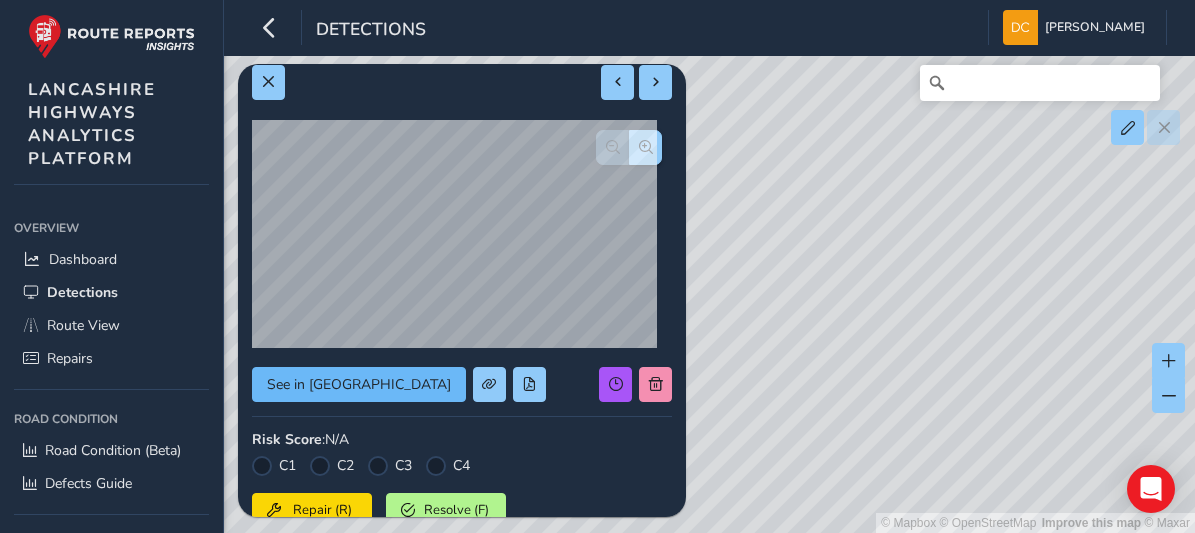 scroll, scrollTop: 0, scrollLeft: 0, axis: both 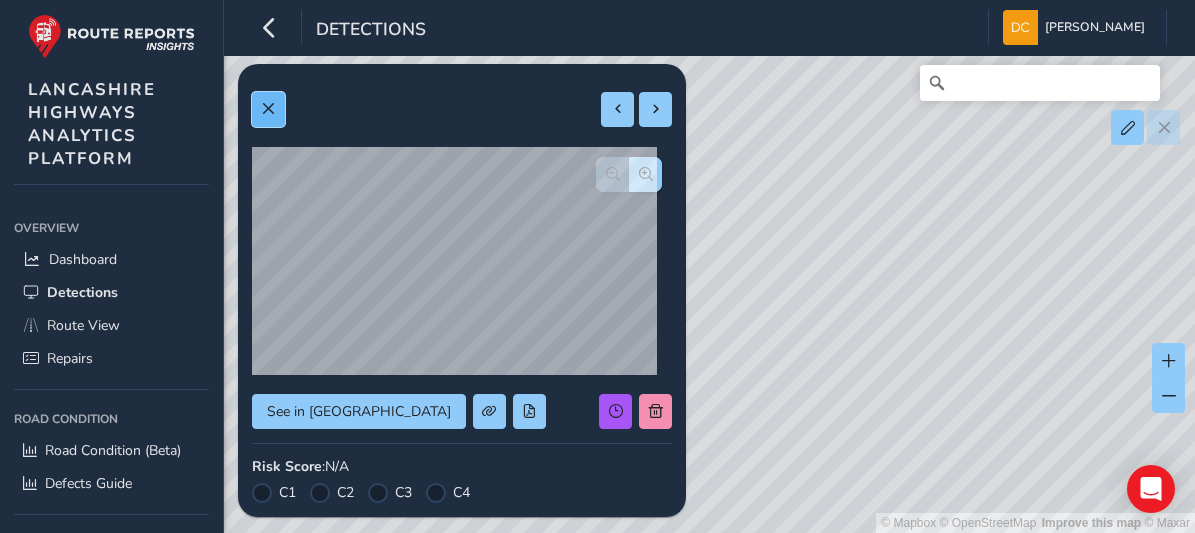 click at bounding box center (268, 109) 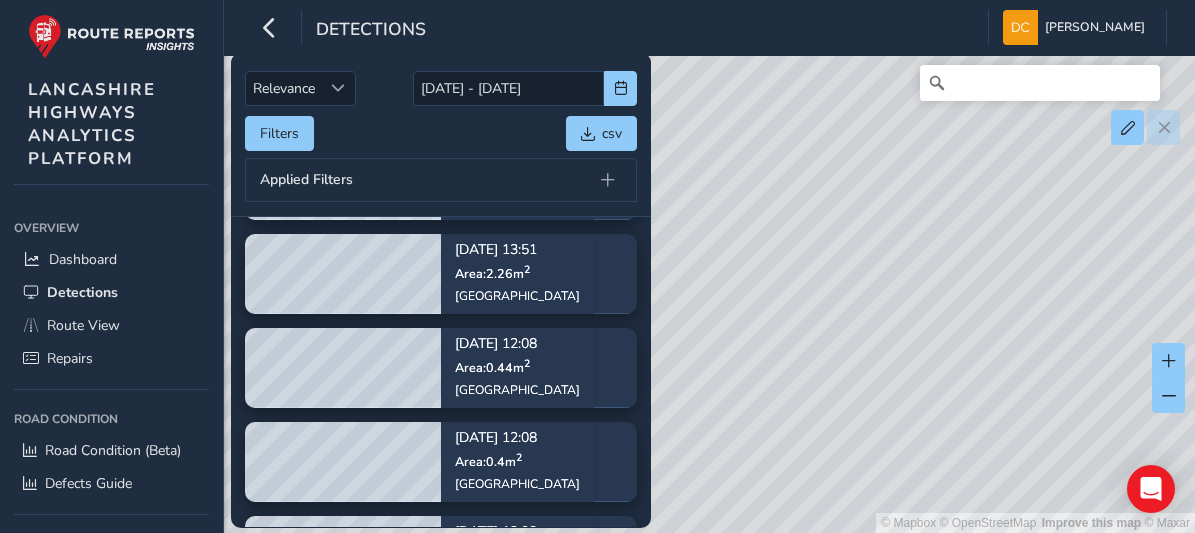 scroll, scrollTop: 893, scrollLeft: 0, axis: vertical 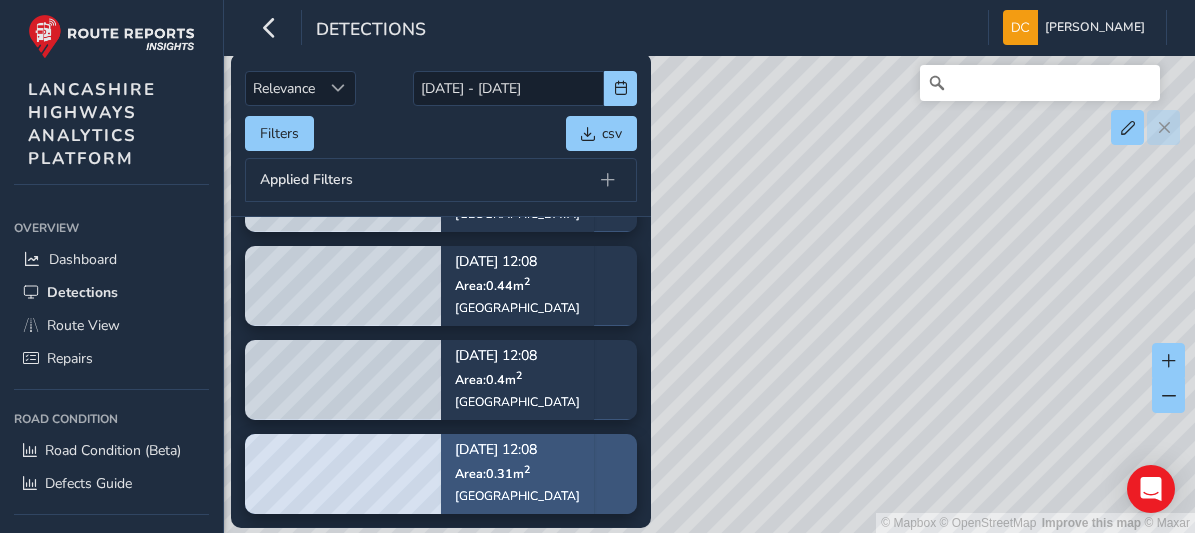 click on "Thistleton Road" at bounding box center [517, 496] 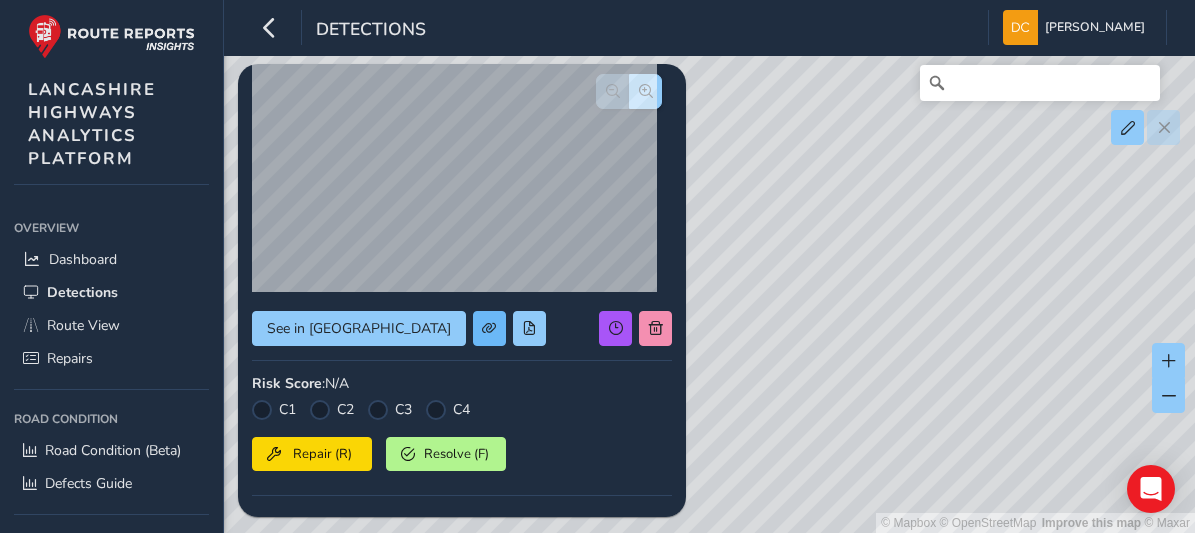 scroll, scrollTop: 0, scrollLeft: 0, axis: both 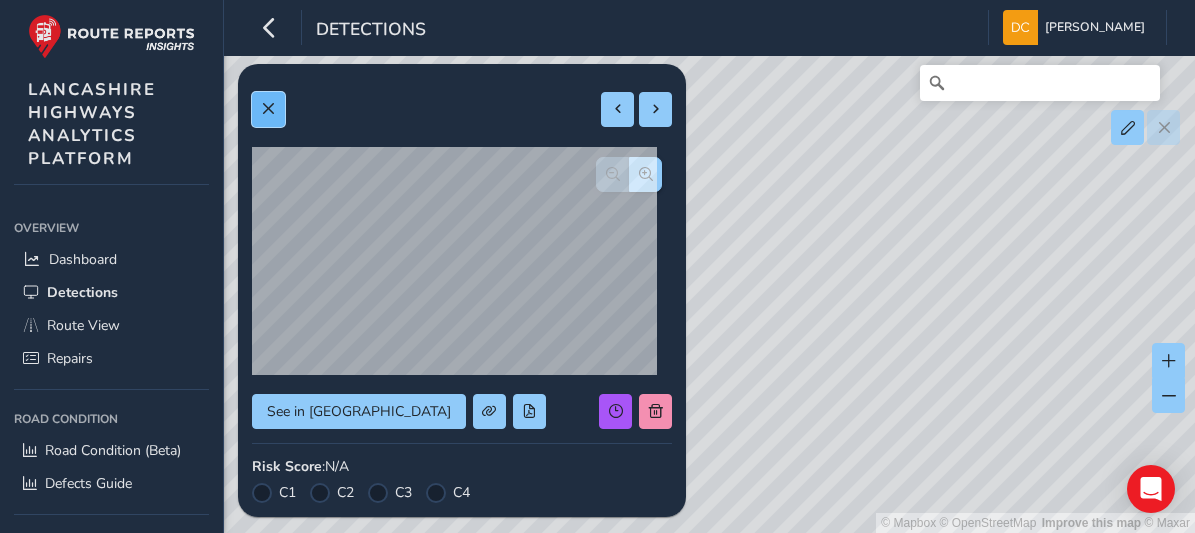 click at bounding box center [268, 109] 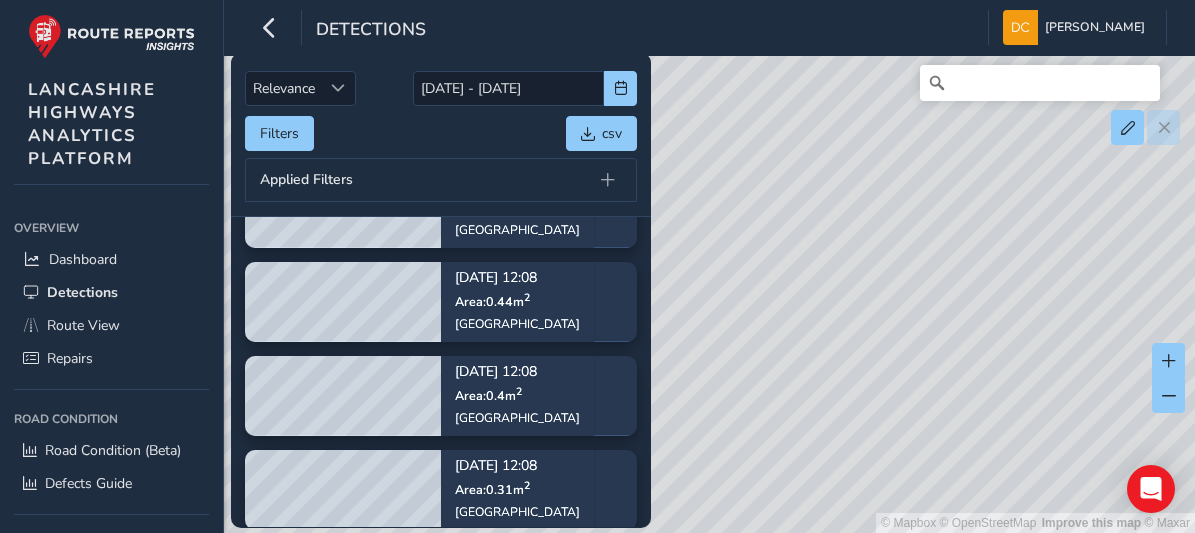 scroll, scrollTop: 993, scrollLeft: 0, axis: vertical 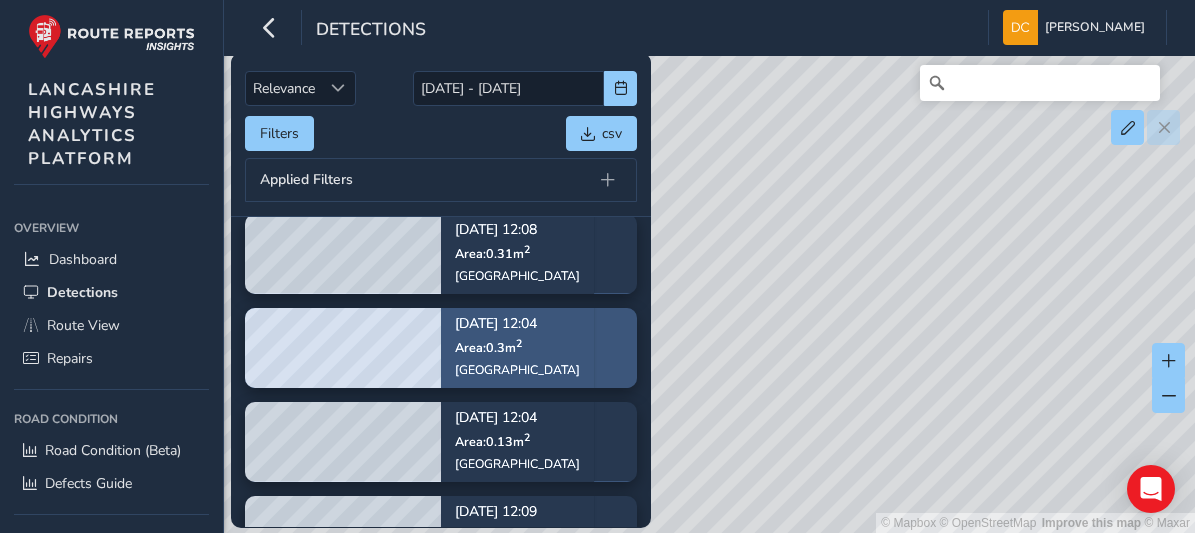 click on "Jul 18, 12:04 Area:  0.3 m 2 Thistleton Road" at bounding box center (517, 348) 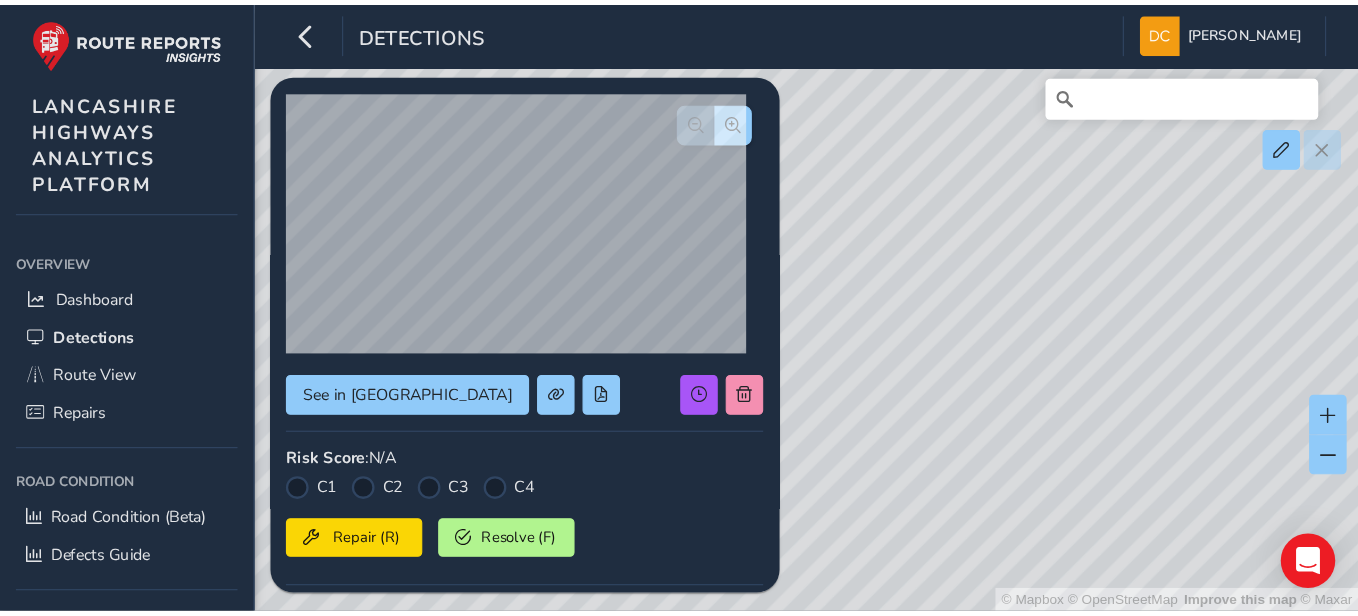 scroll, scrollTop: 0, scrollLeft: 0, axis: both 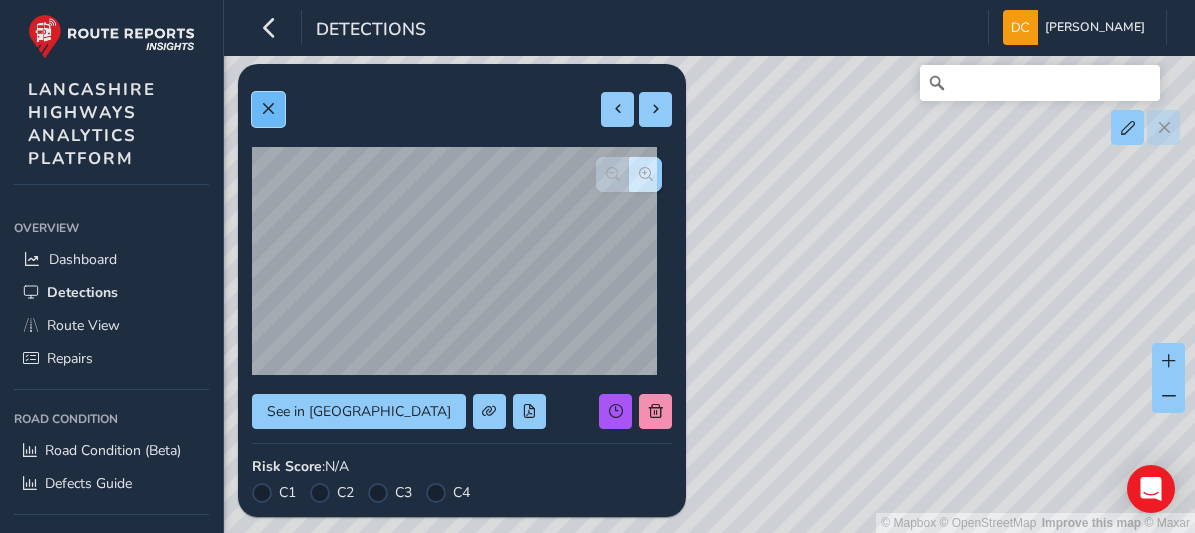 click at bounding box center (268, 109) 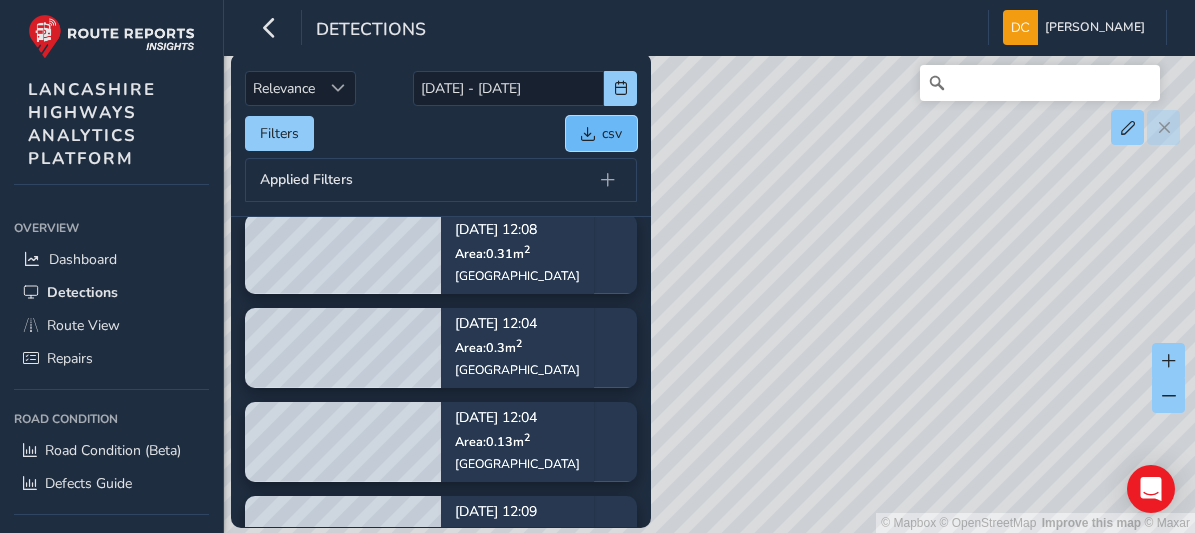 click at bounding box center [588, 134] 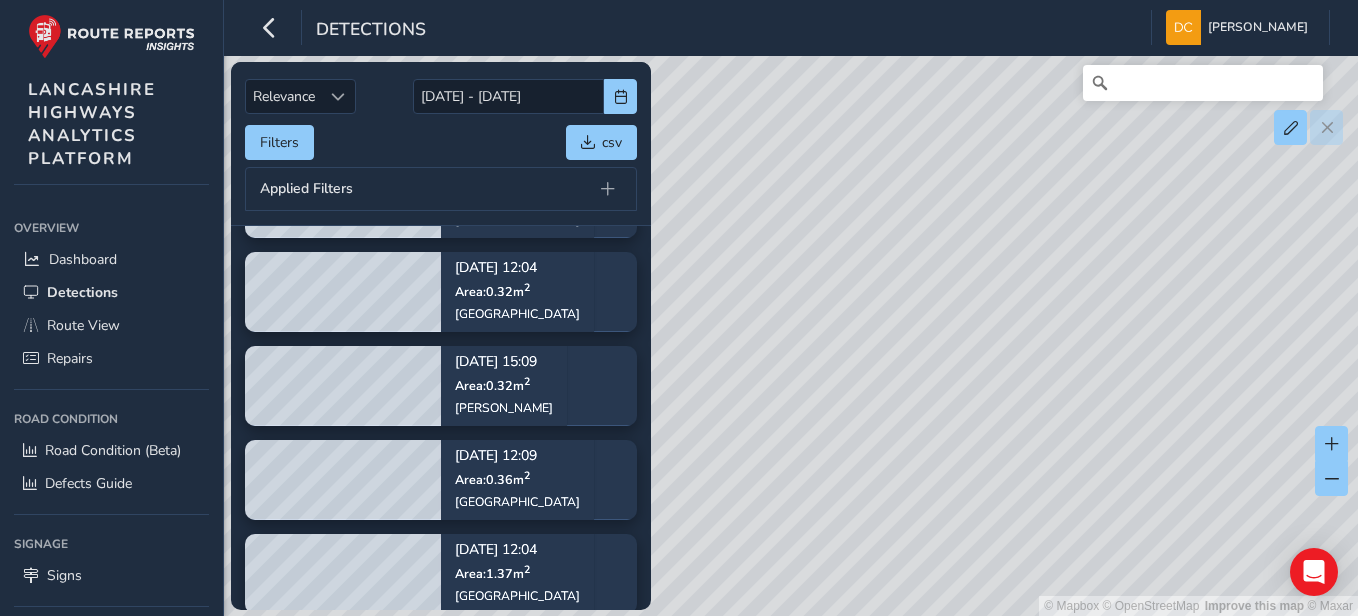 scroll, scrollTop: 0, scrollLeft: 0, axis: both 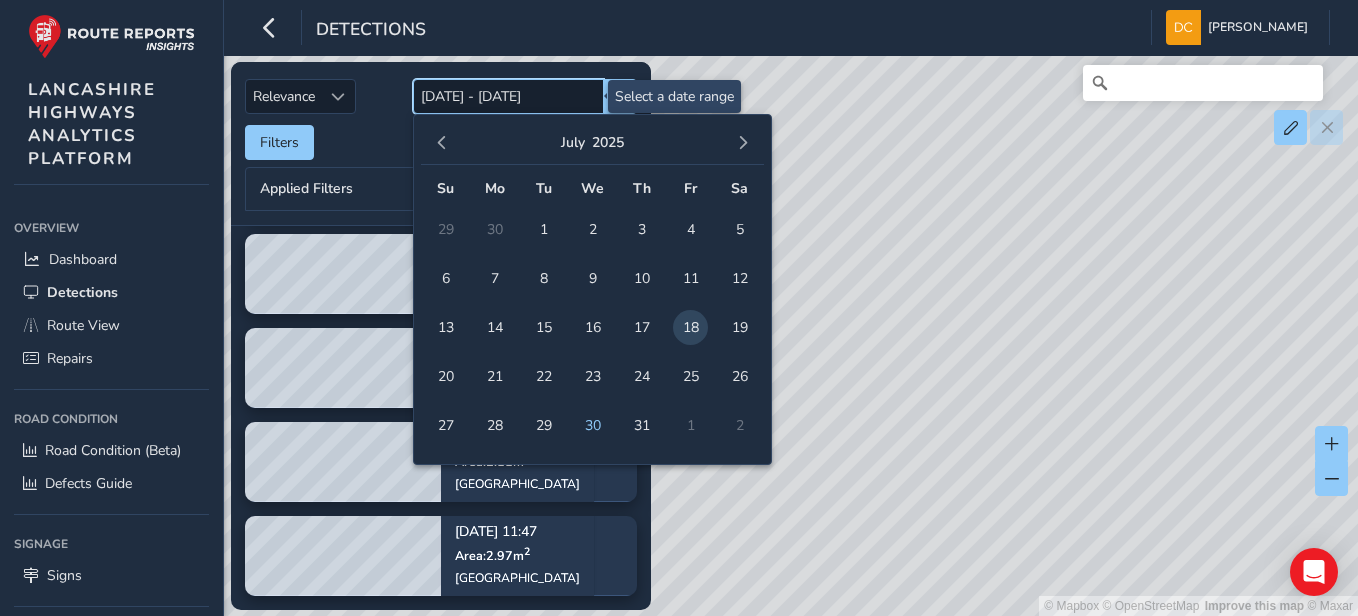 click on "18/07/2025 - 18/07/2025" at bounding box center [508, 96] 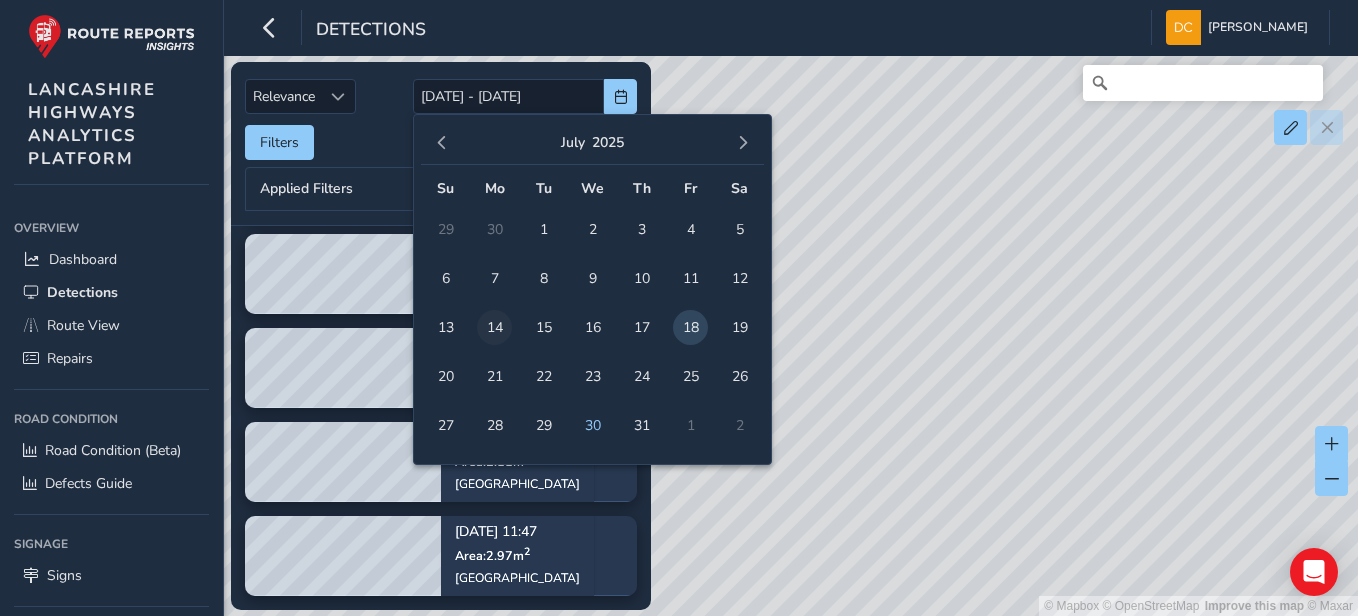 click on "14" at bounding box center [494, 327] 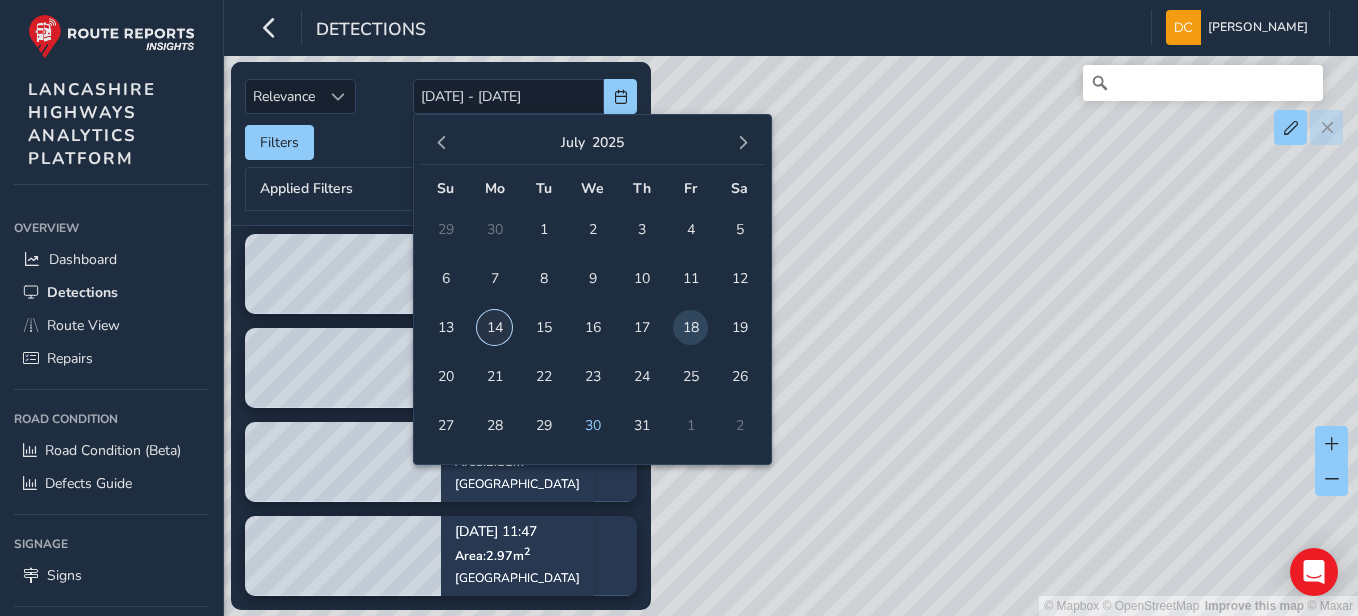 type on "14/07/2025" 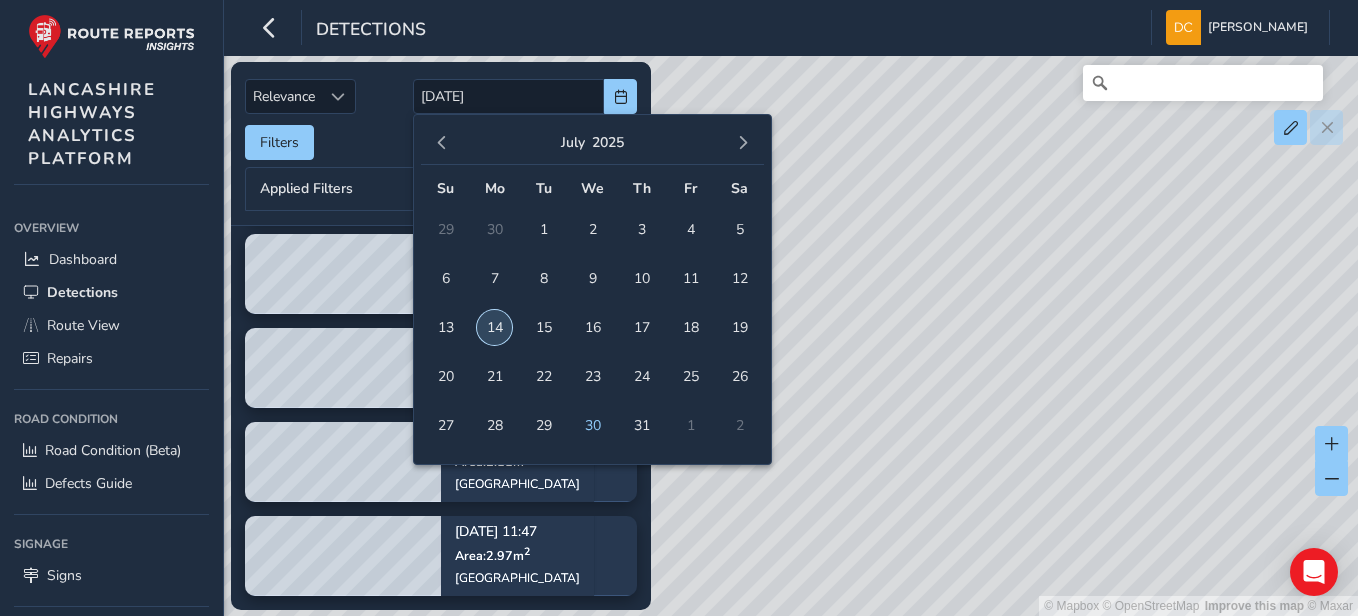 click on "14" at bounding box center [494, 327] 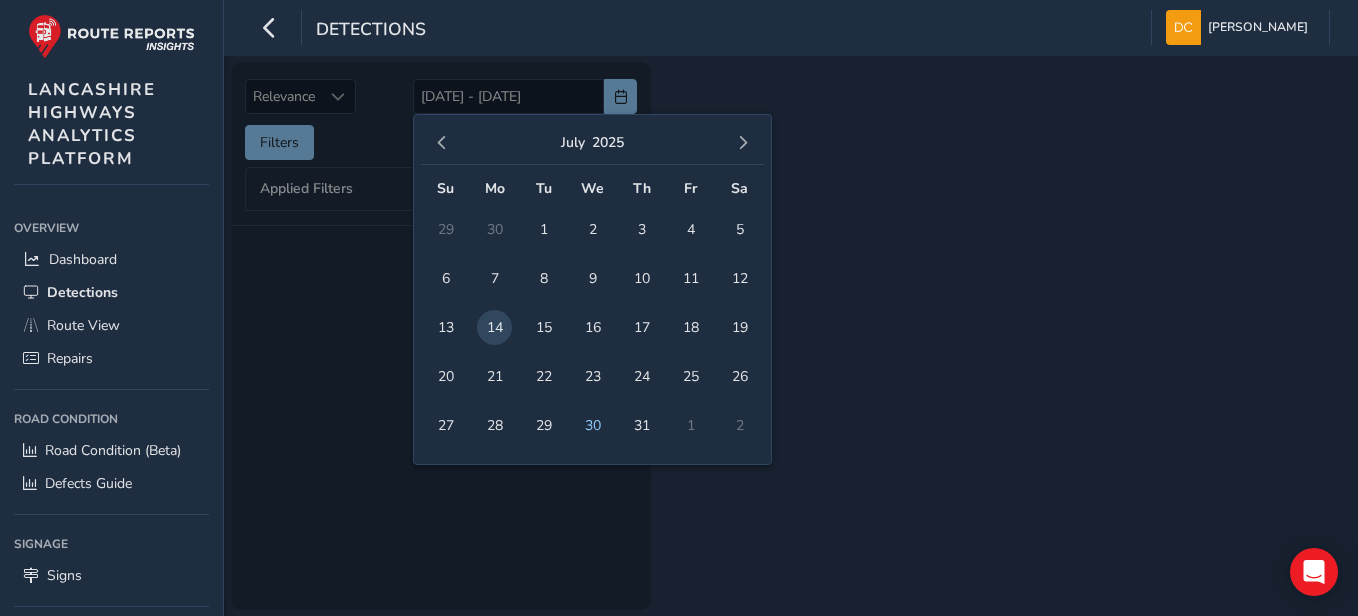scroll, scrollTop: 0, scrollLeft: 0, axis: both 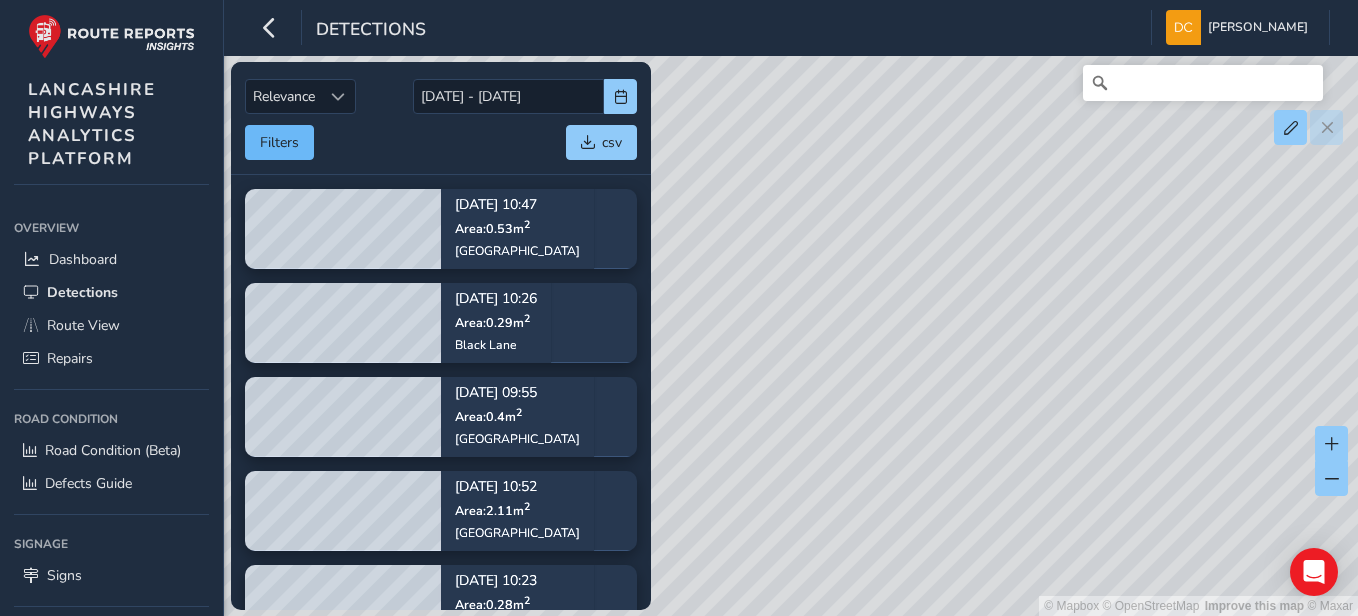 click on "Relevance Relevance 14/07/2025 - 14/07/2025   Filters csv" at bounding box center (441, 118) 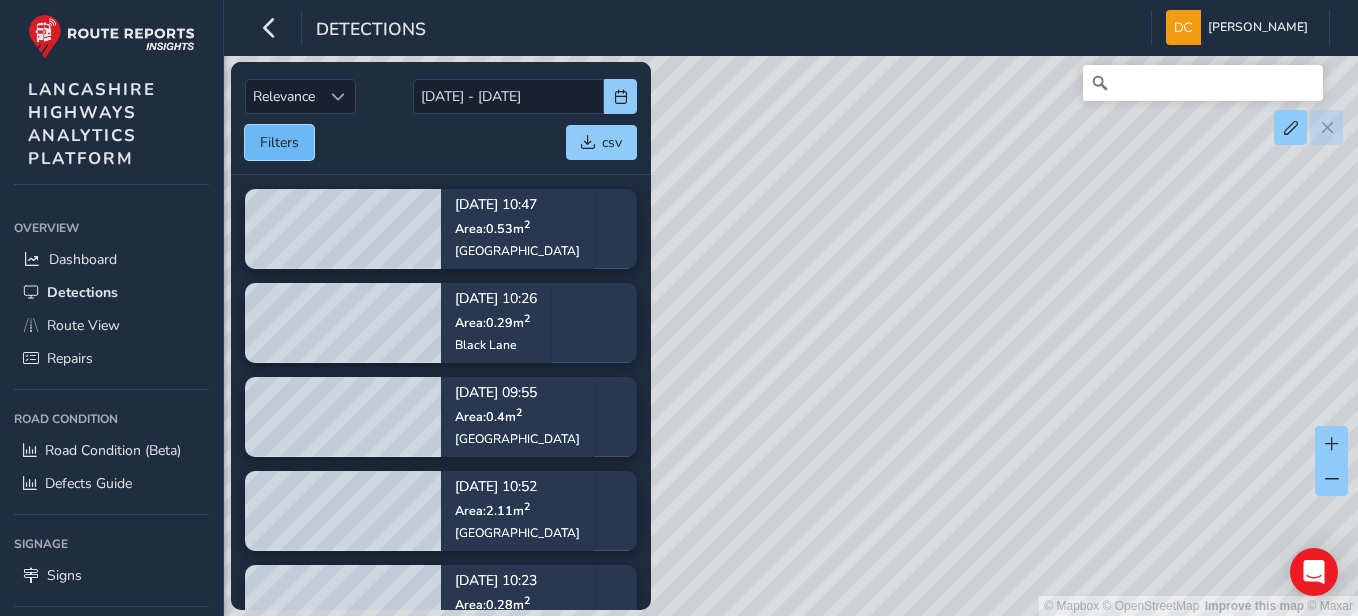 click on "Filters" at bounding box center [279, 142] 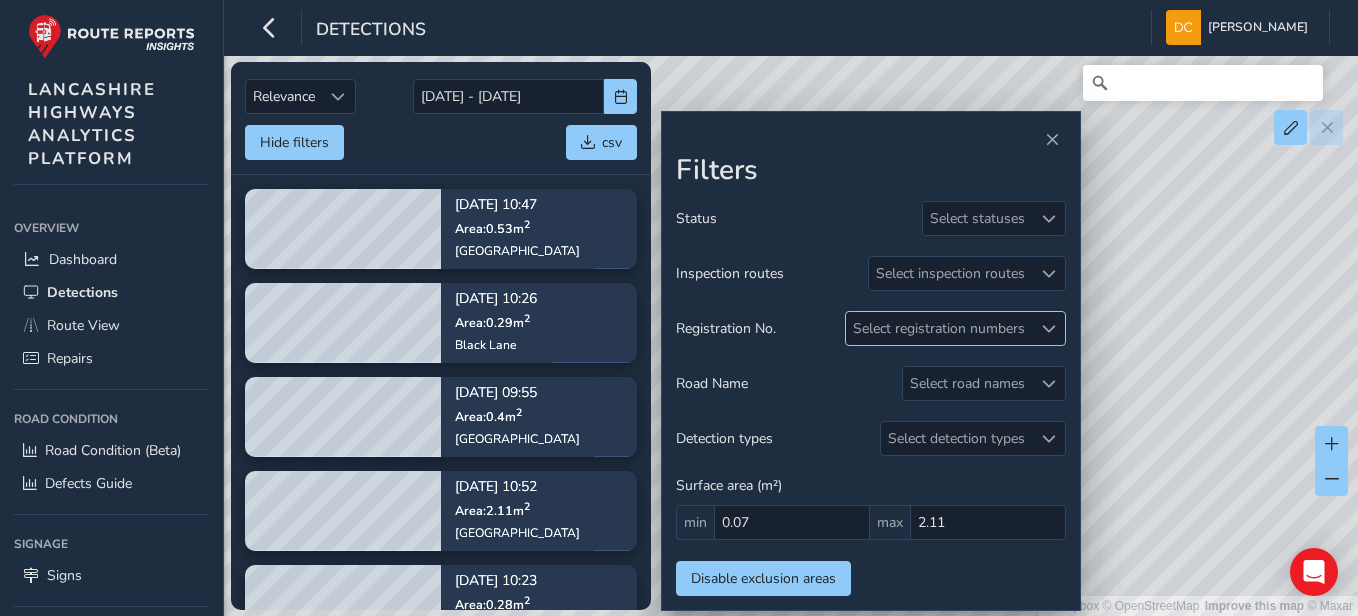 click at bounding box center (1048, 328) 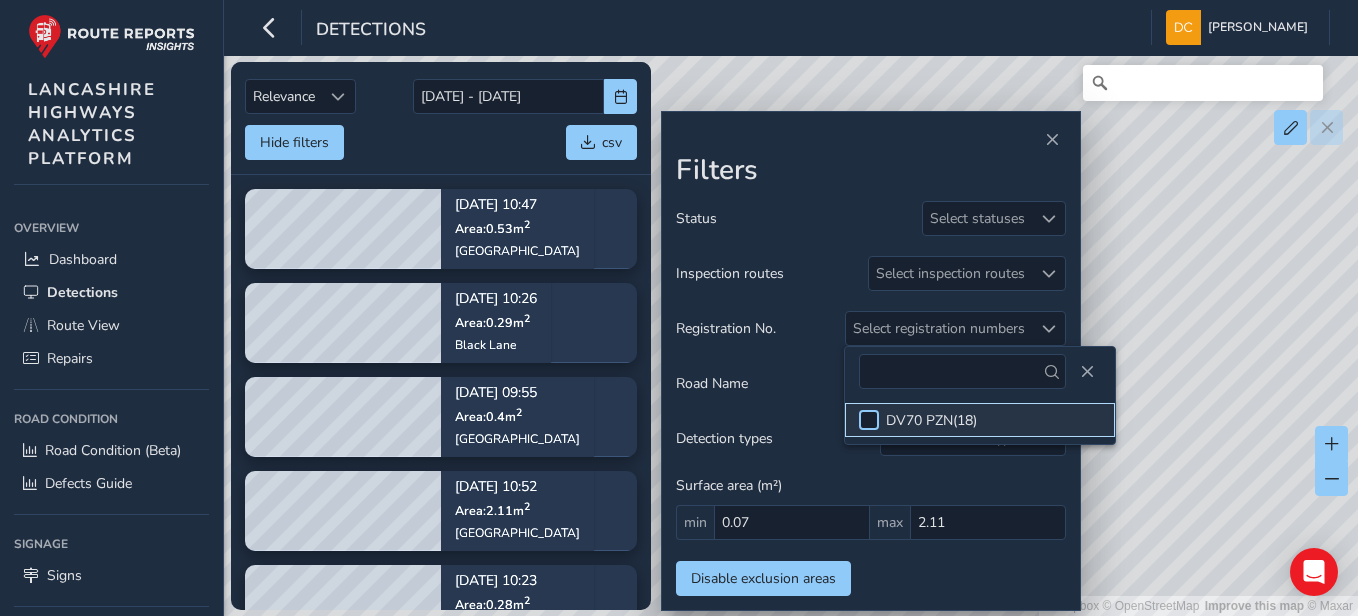 click at bounding box center (869, 420) 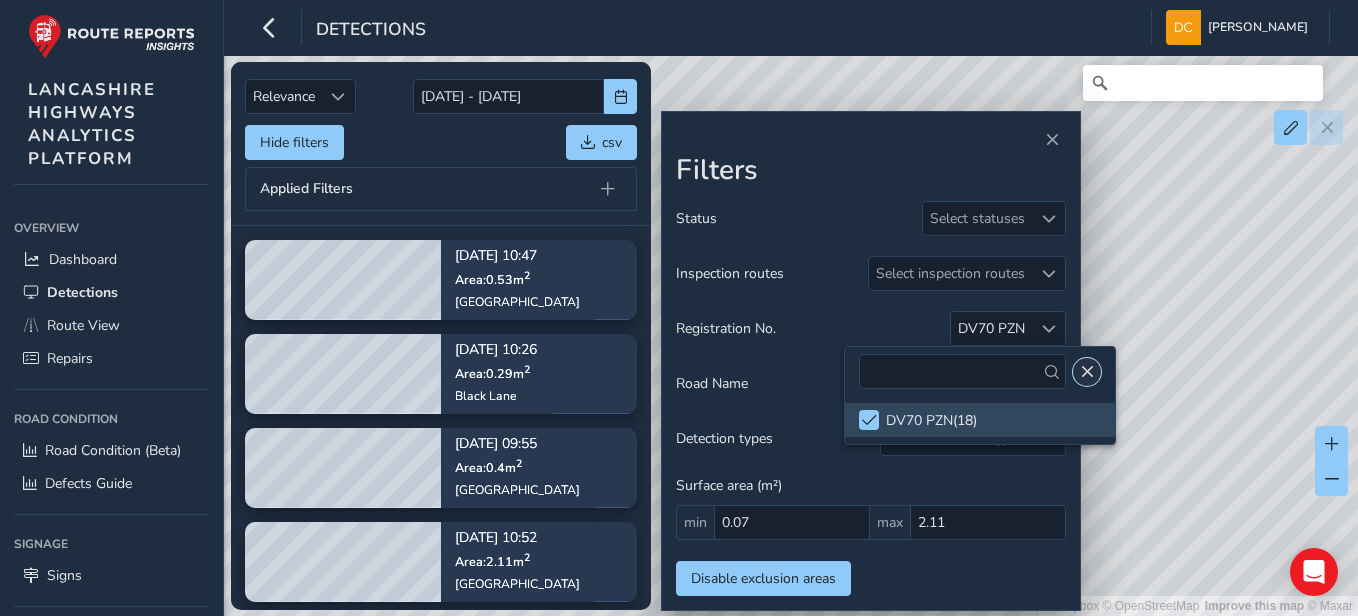 click at bounding box center (1087, 372) 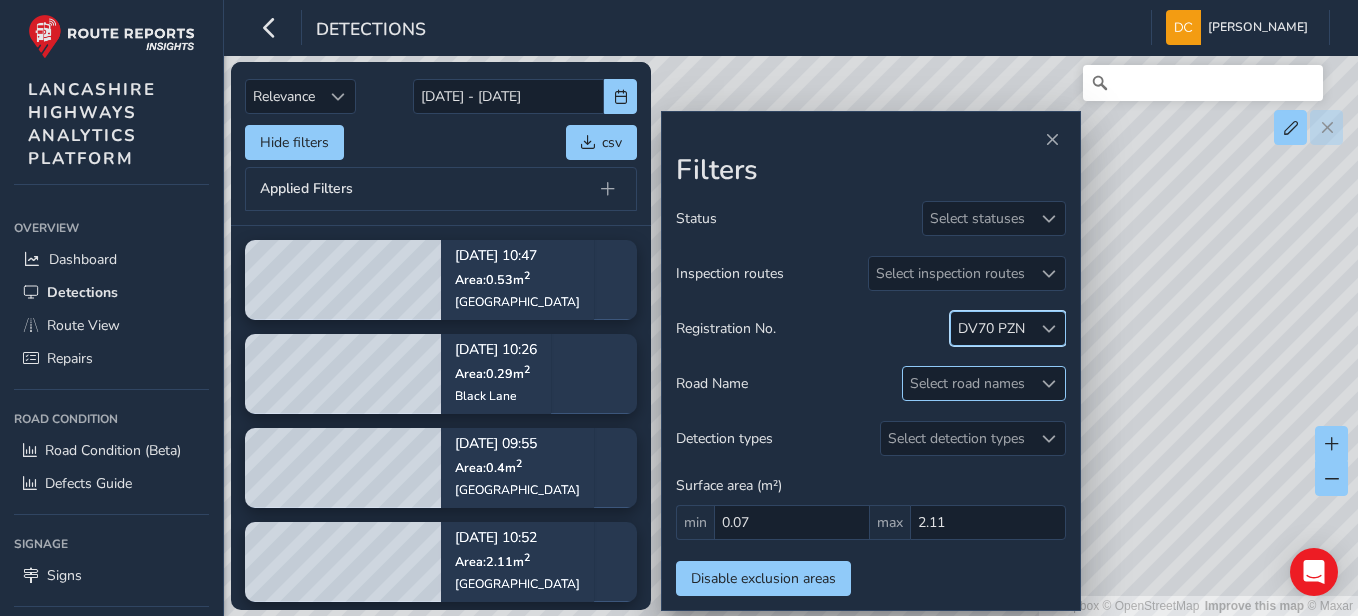 click at bounding box center [1049, 384] 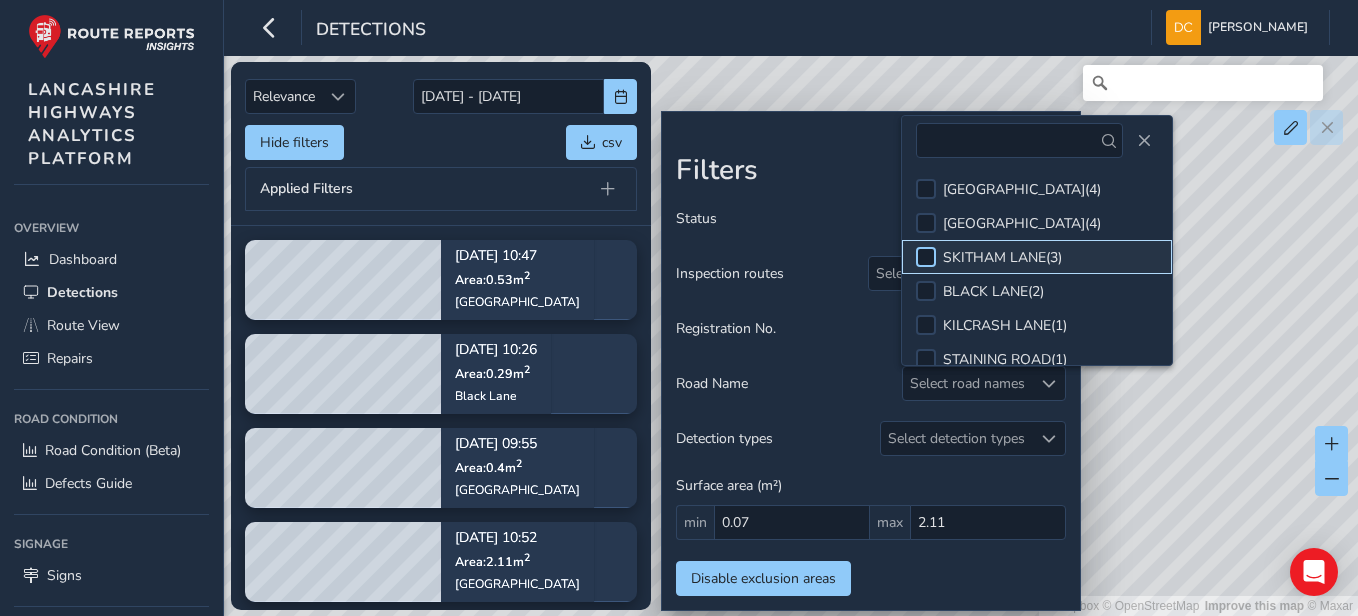 click at bounding box center (926, 257) 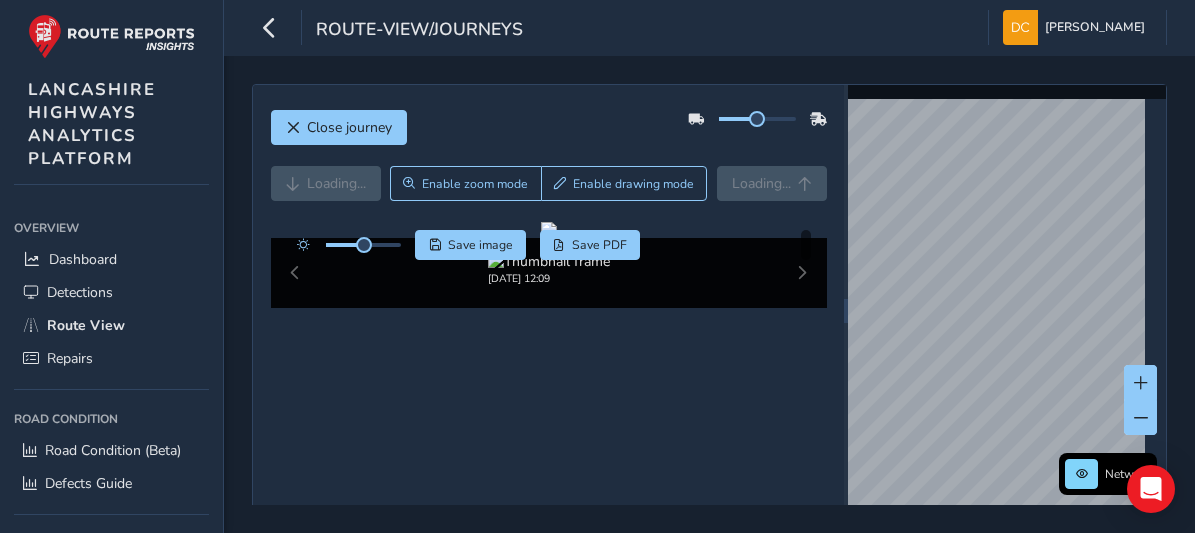 scroll, scrollTop: 0, scrollLeft: 0, axis: both 